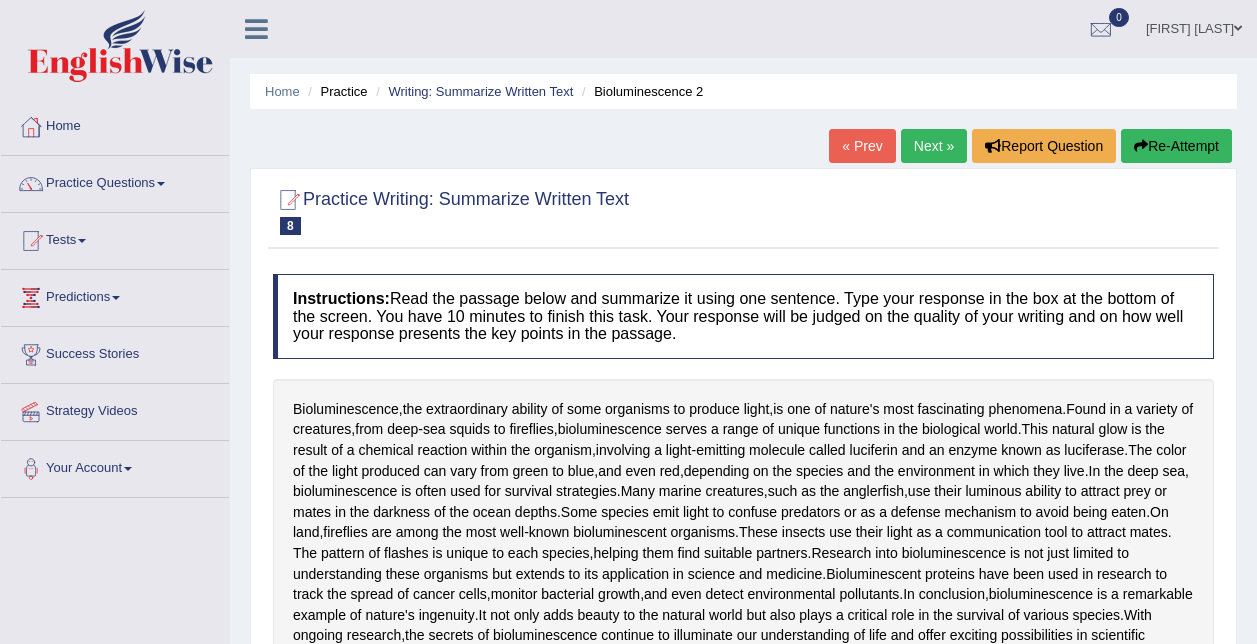 scroll, scrollTop: 200, scrollLeft: 0, axis: vertical 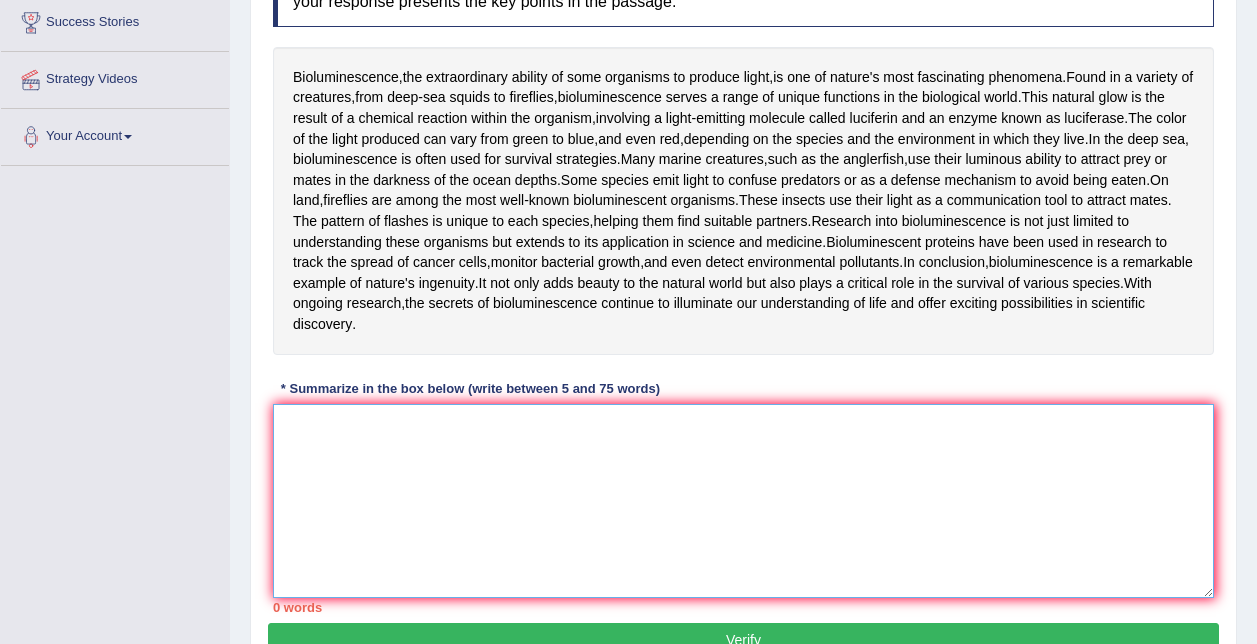 drag, startPoint x: 585, startPoint y: 511, endPoint x: 597, endPoint y: 494, distance: 20.808653 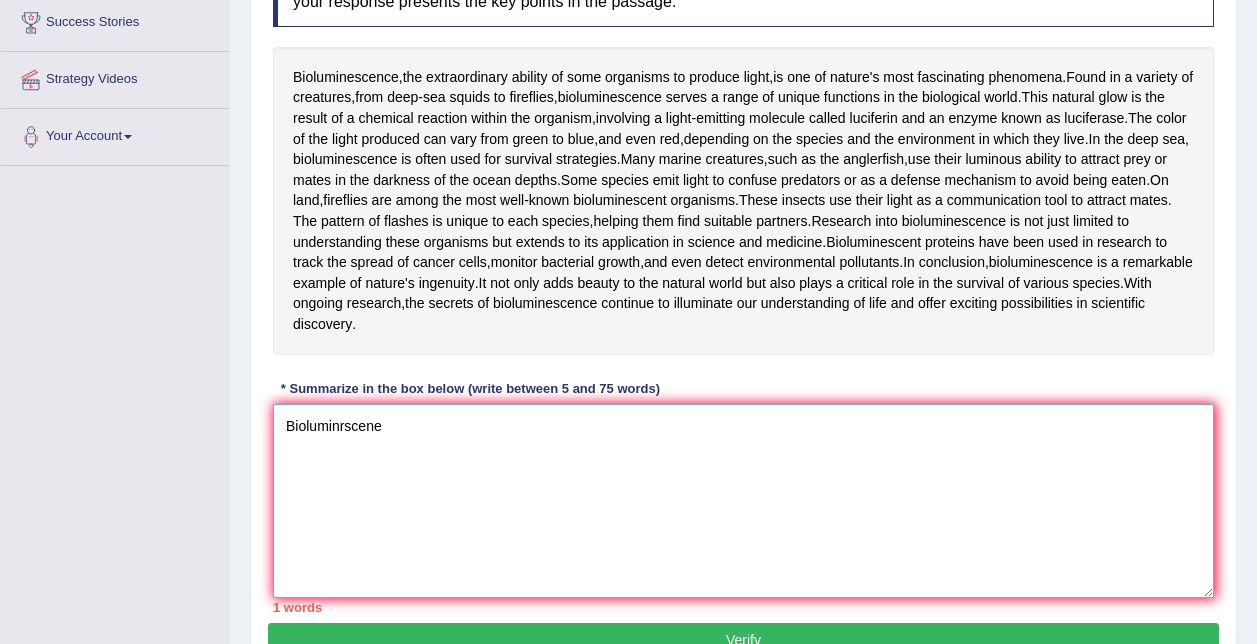 click on "Bioluminrscene" at bounding box center (743, 501) 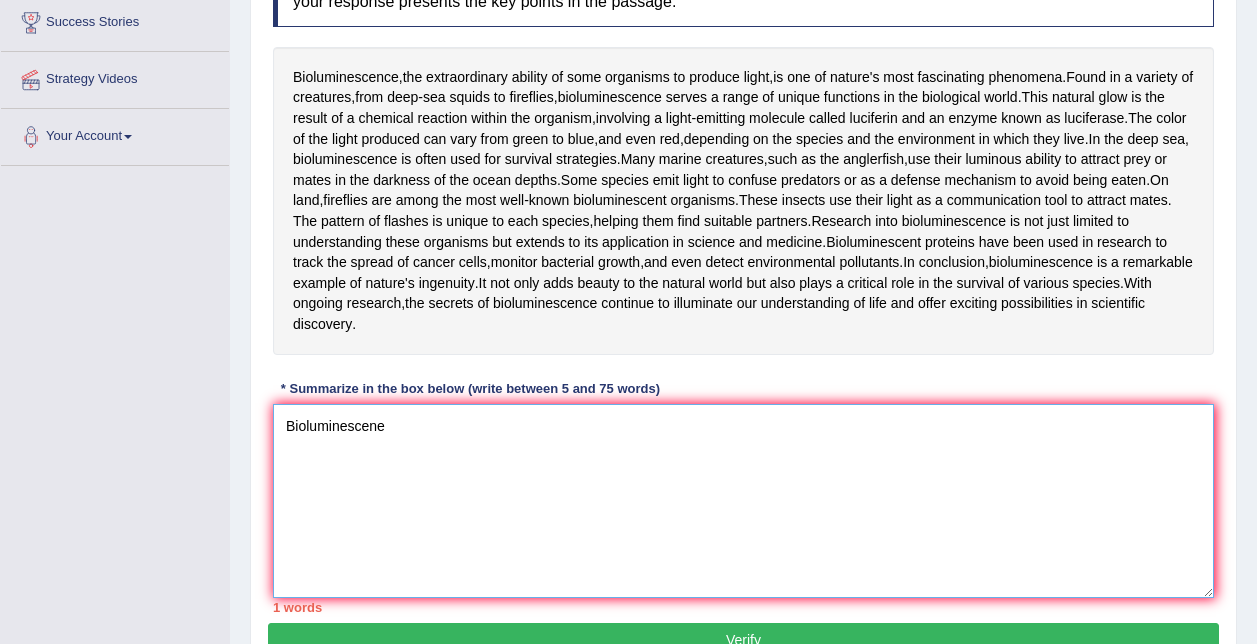 click on "Bioluminescene" at bounding box center (743, 501) 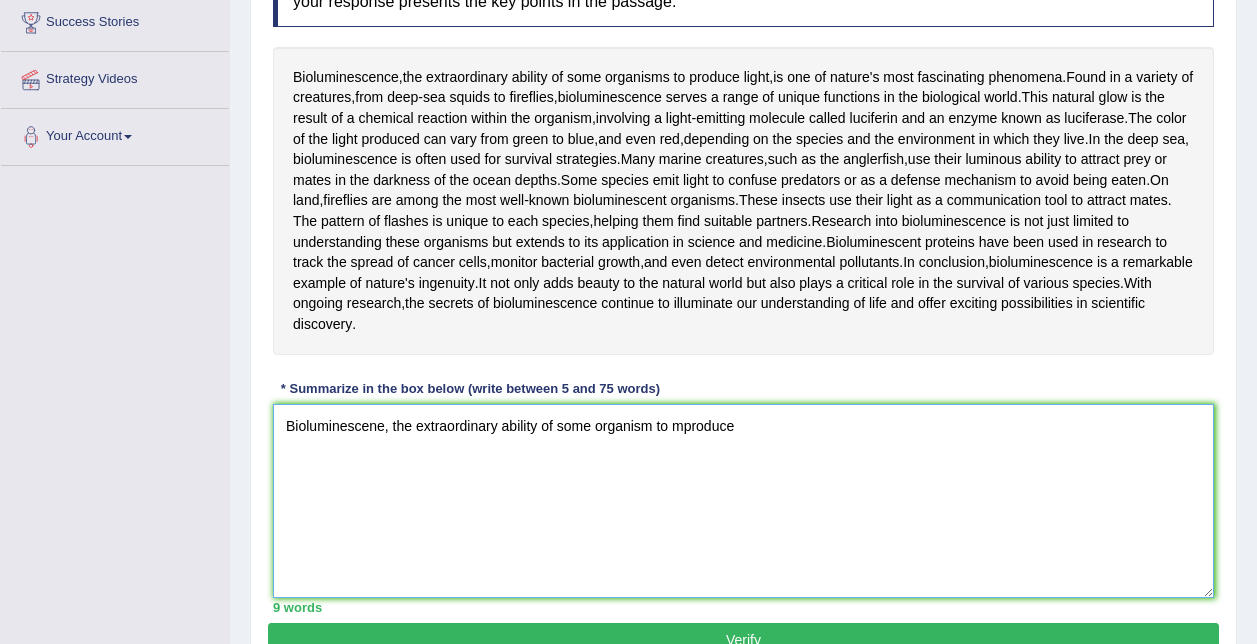 click on "Bioluminescene, the extraordinary ability of some organism to mproduce" at bounding box center [743, 501] 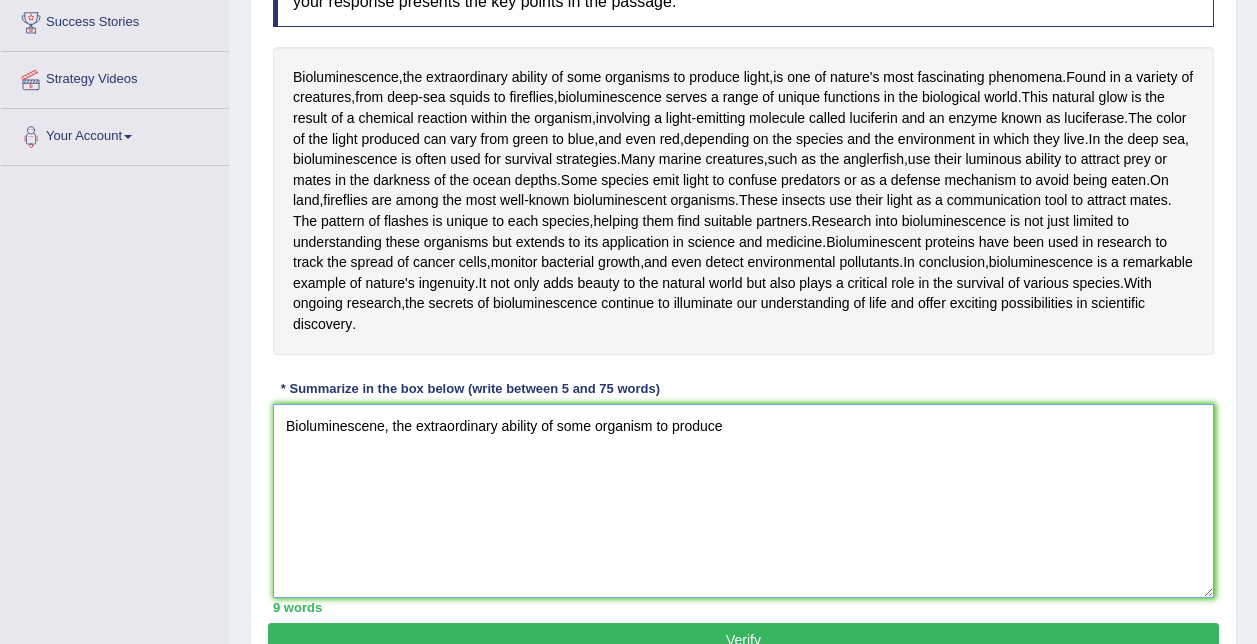 click on "Bioluminescene, the extraordinary ability of some organism to produce" at bounding box center (743, 501) 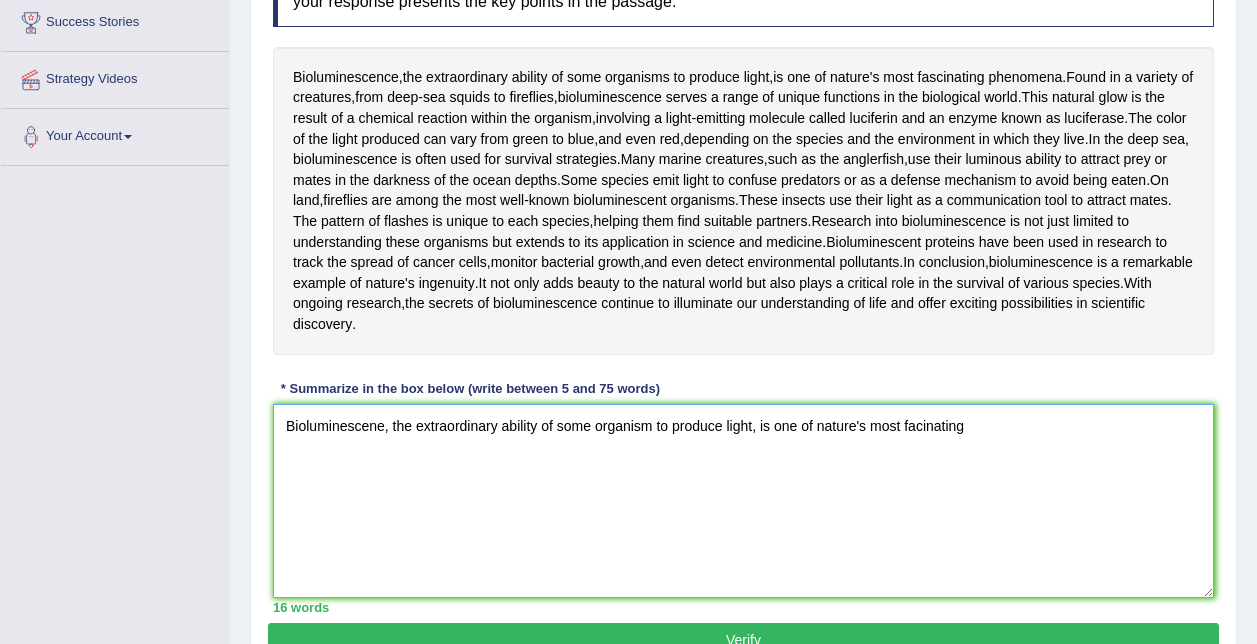 click on "Bioluminescene, the extraordinary ability of some organism to produce light, is one of nature's most facinating" at bounding box center (743, 501) 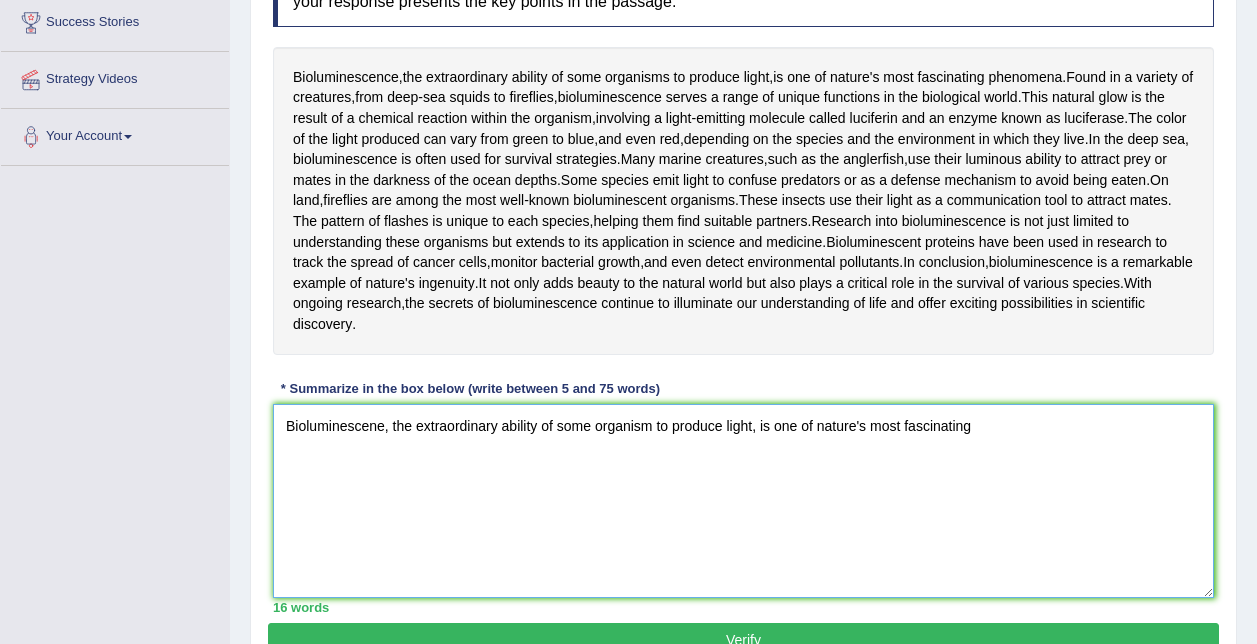 click on "Bioluminescene, the extraordinary ability of some organism to produce light, is one of nature's most fascinating" at bounding box center (743, 501) 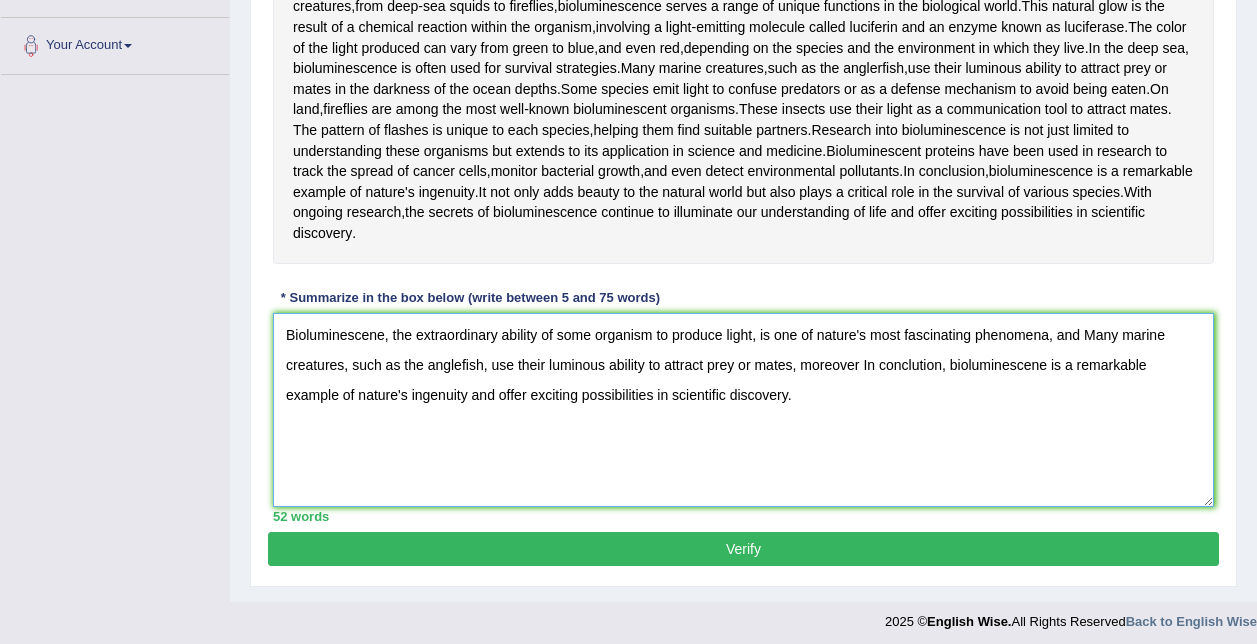 scroll, scrollTop: 432, scrollLeft: 0, axis: vertical 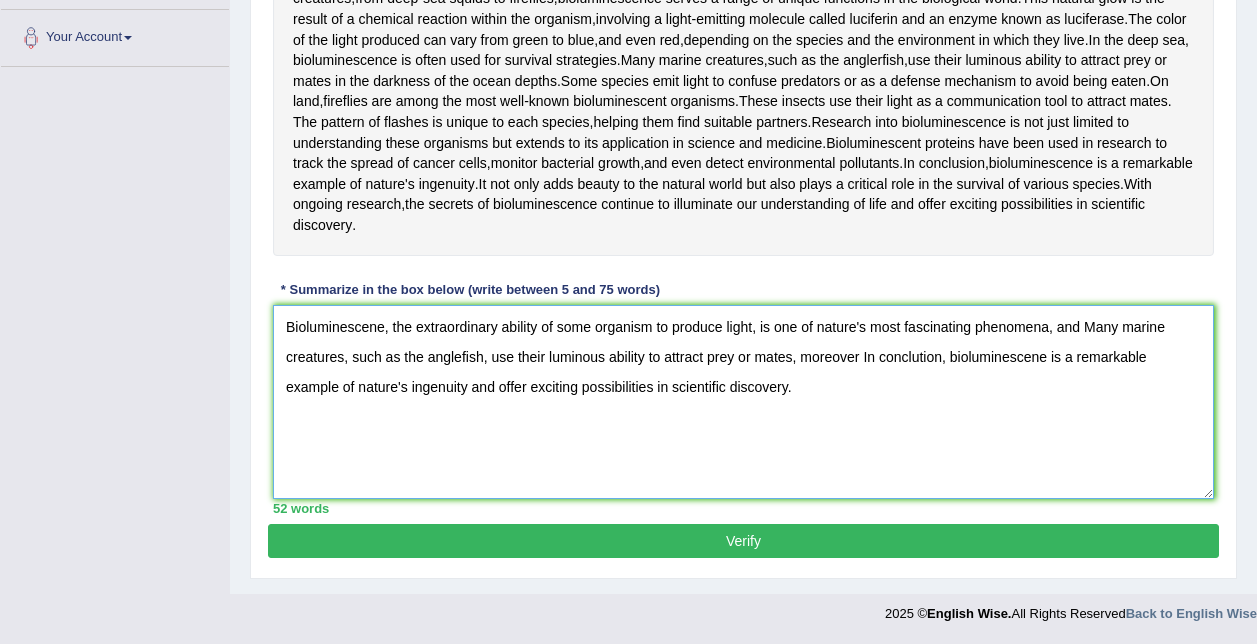 type on "Bioluminescene, the extraordinary ability of some organism to produce light, is one of nature's most fascinating phenomena, and Many marine creatures, such as the anglefish, use their luminous ability to attract prey or mates, moreover In conclution, bioluminescene is a remarkable example of nature's ingenuity and offer exciting possibilities in scientific discovery." 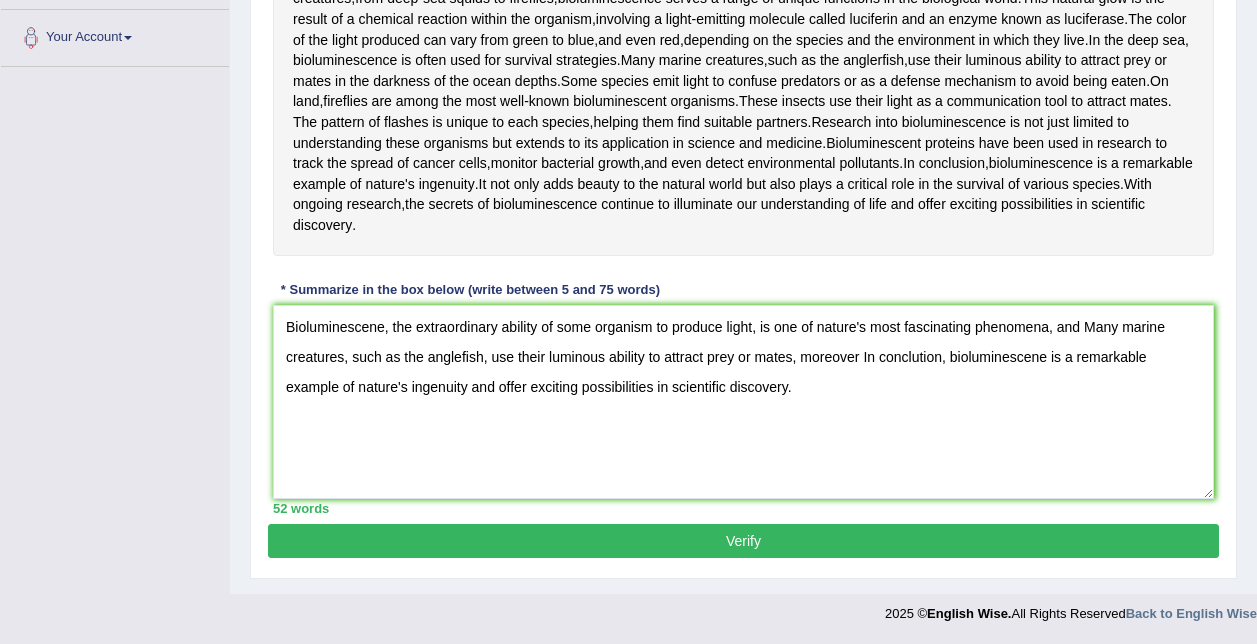click on "Verify" at bounding box center (743, 541) 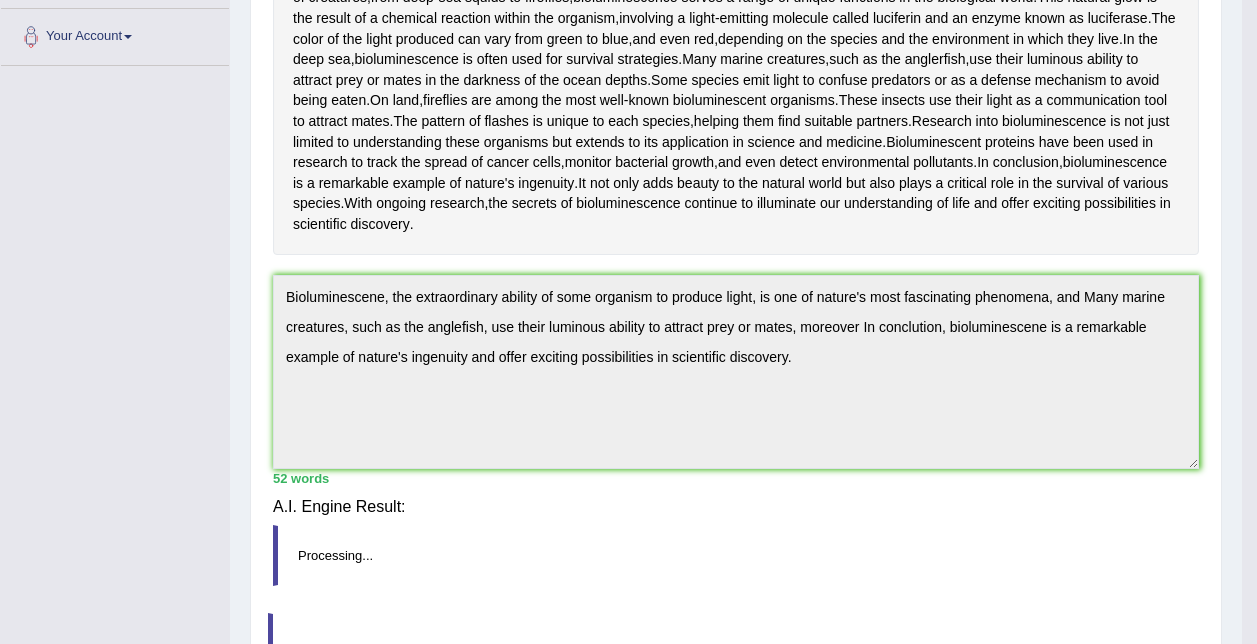 scroll, scrollTop: 421, scrollLeft: 0, axis: vertical 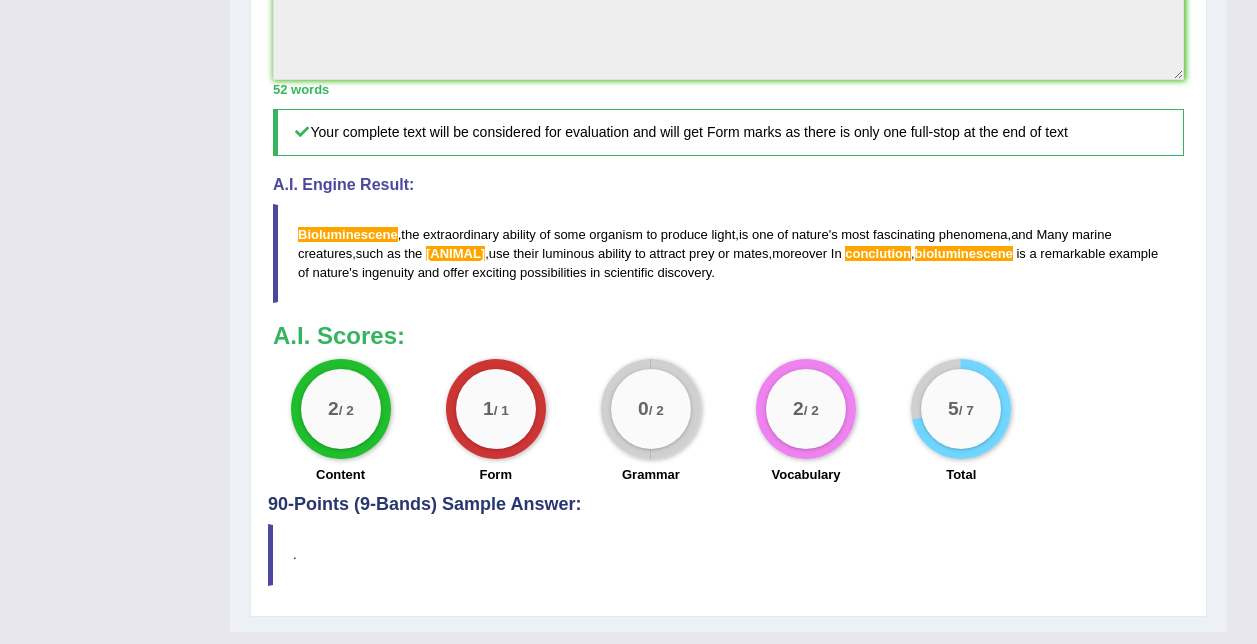 click on "bioluminescene" at bounding box center (964, 253) 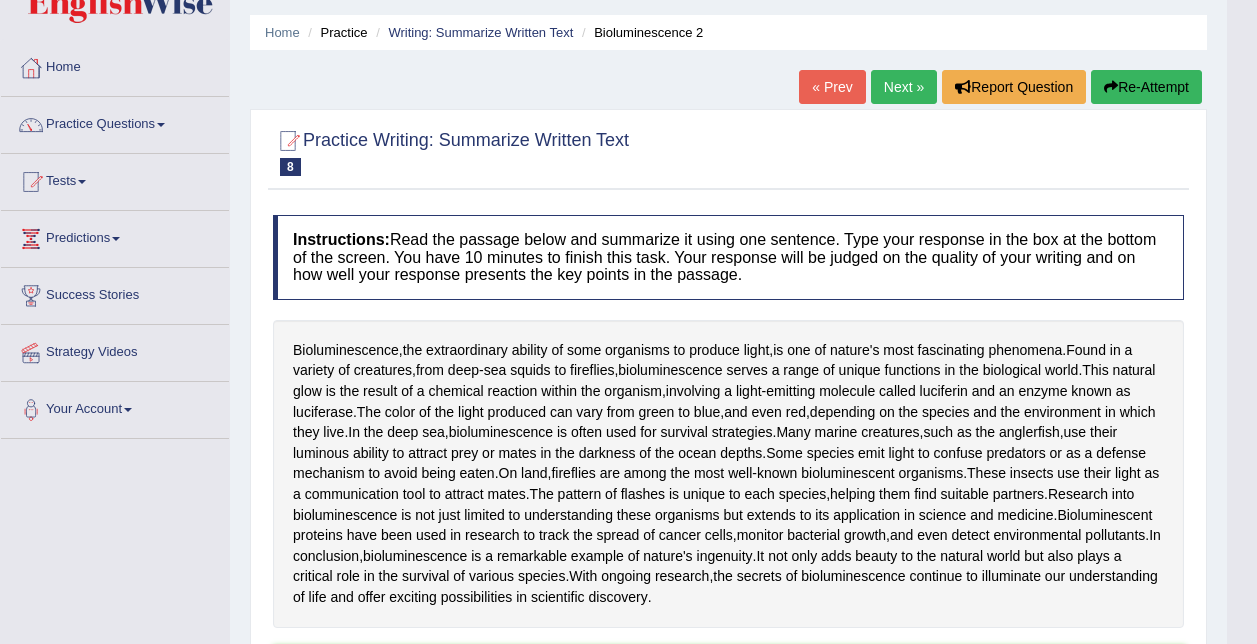 scroll, scrollTop: 0, scrollLeft: 0, axis: both 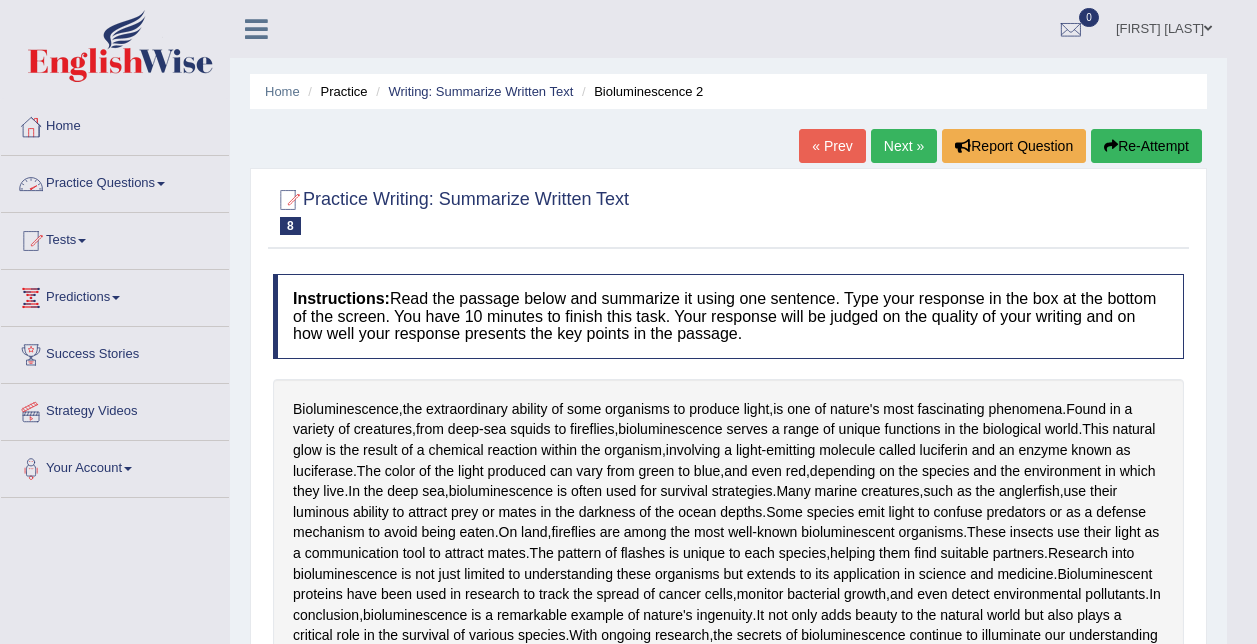 click at bounding box center (161, 184) 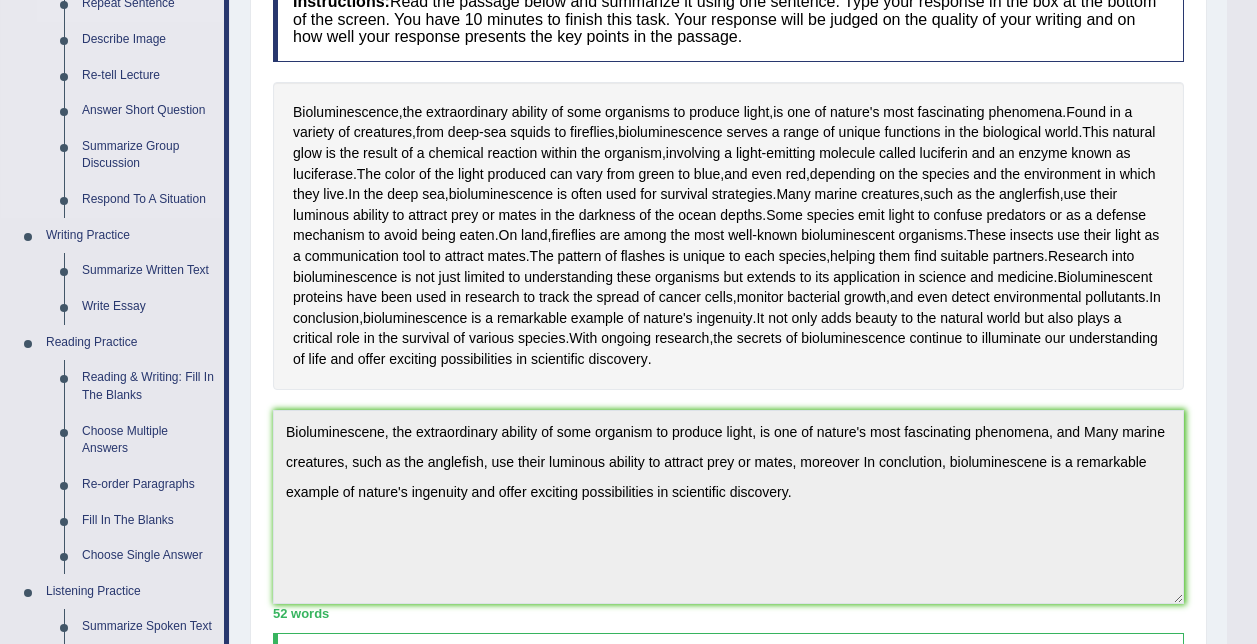 scroll, scrollTop: 300, scrollLeft: 0, axis: vertical 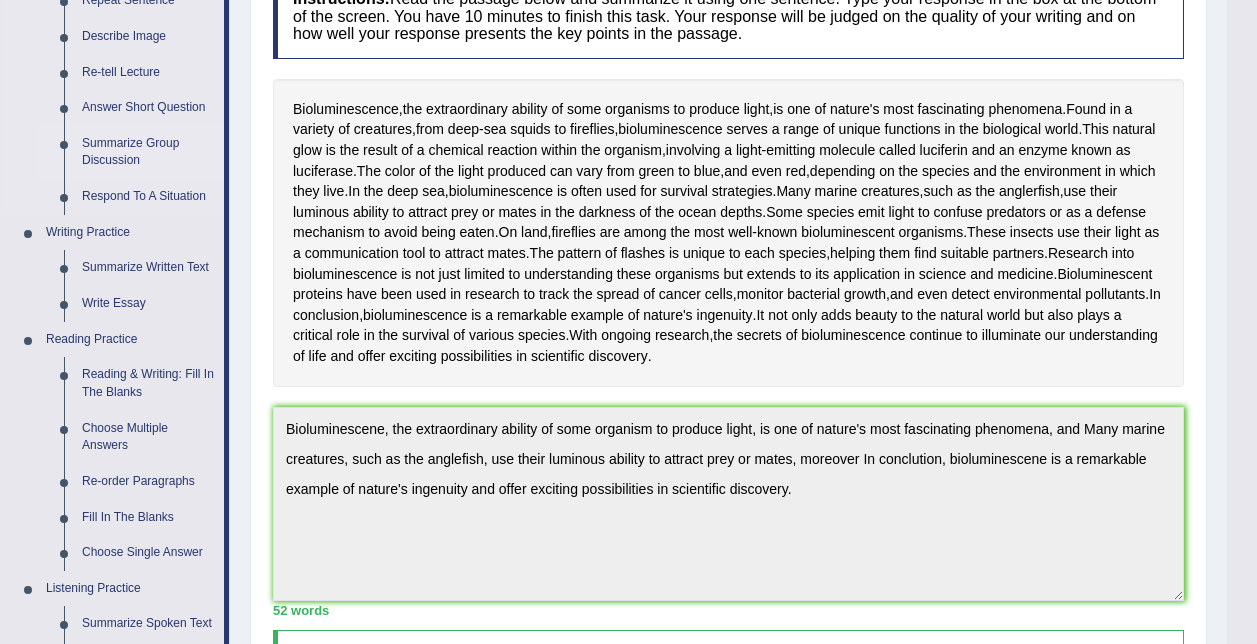 click on "Summarize Group Discussion" at bounding box center (148, 152) 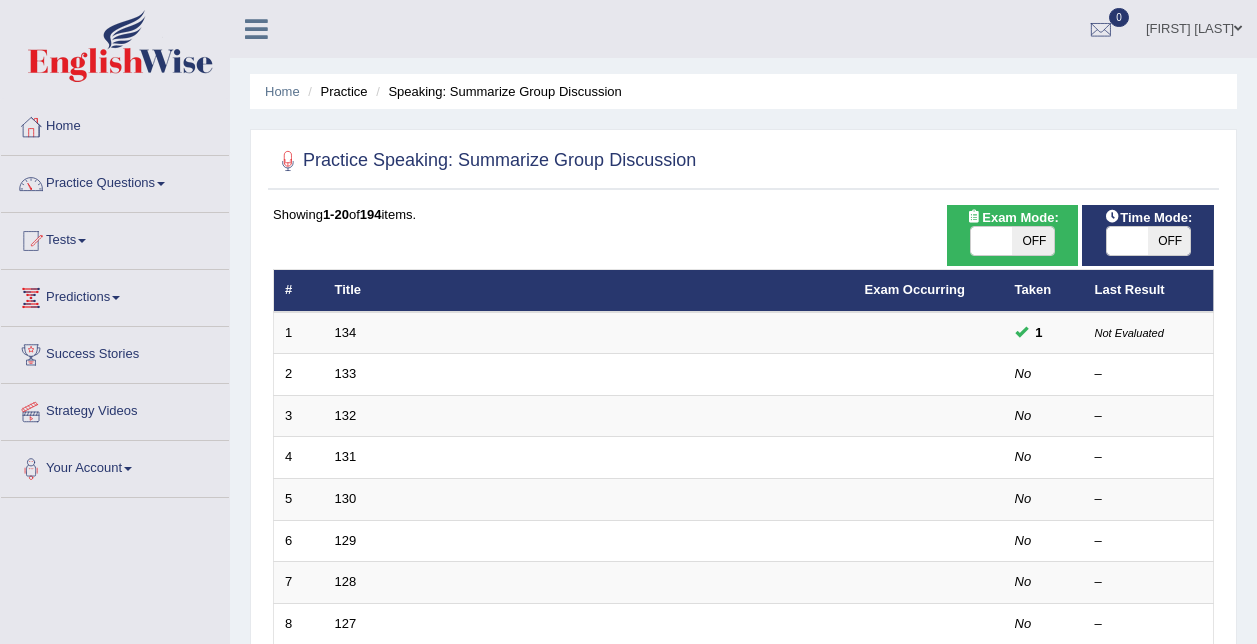 scroll, scrollTop: 300, scrollLeft: 0, axis: vertical 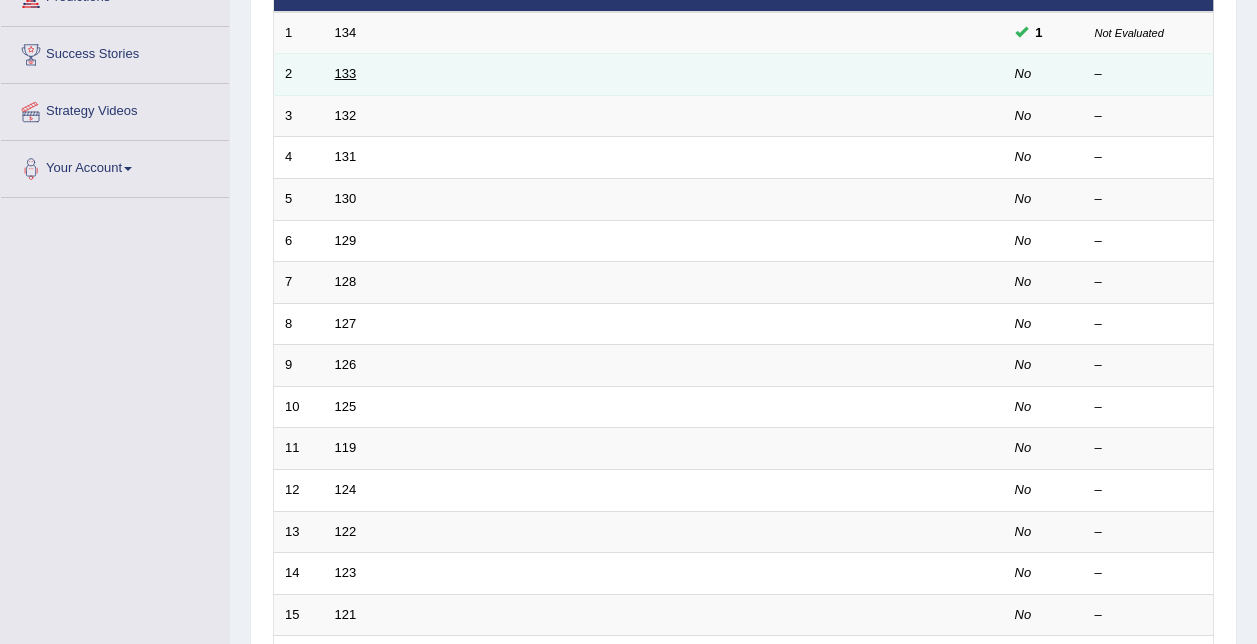 click on "133" at bounding box center (346, 73) 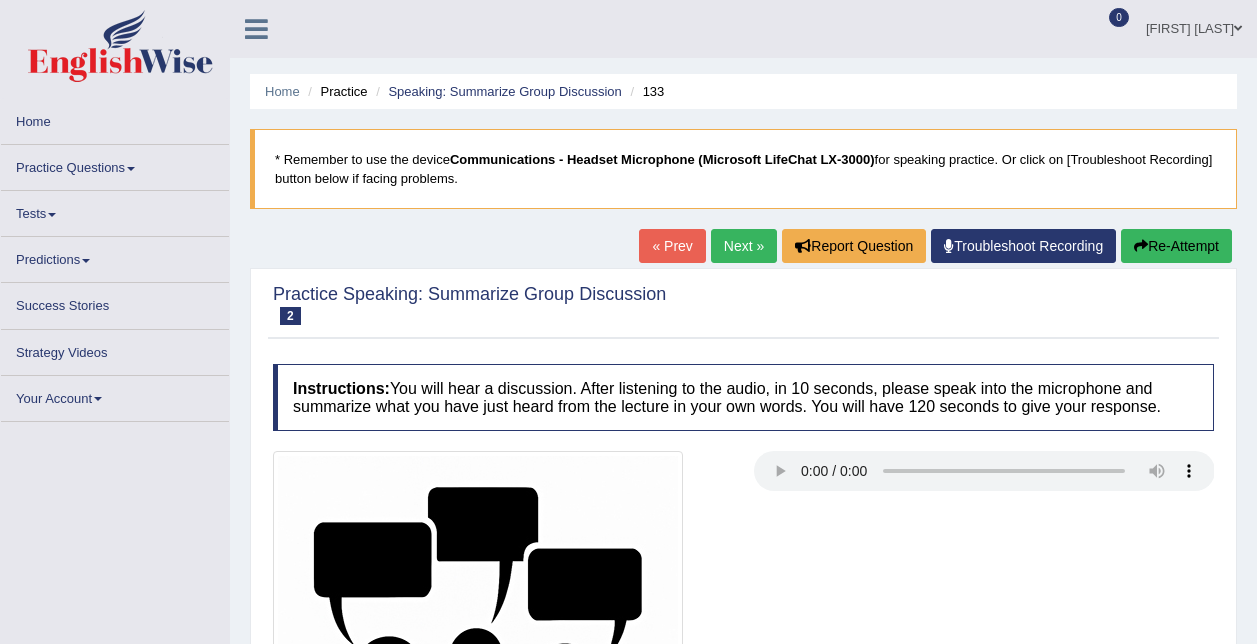 scroll, scrollTop: 0, scrollLeft: 0, axis: both 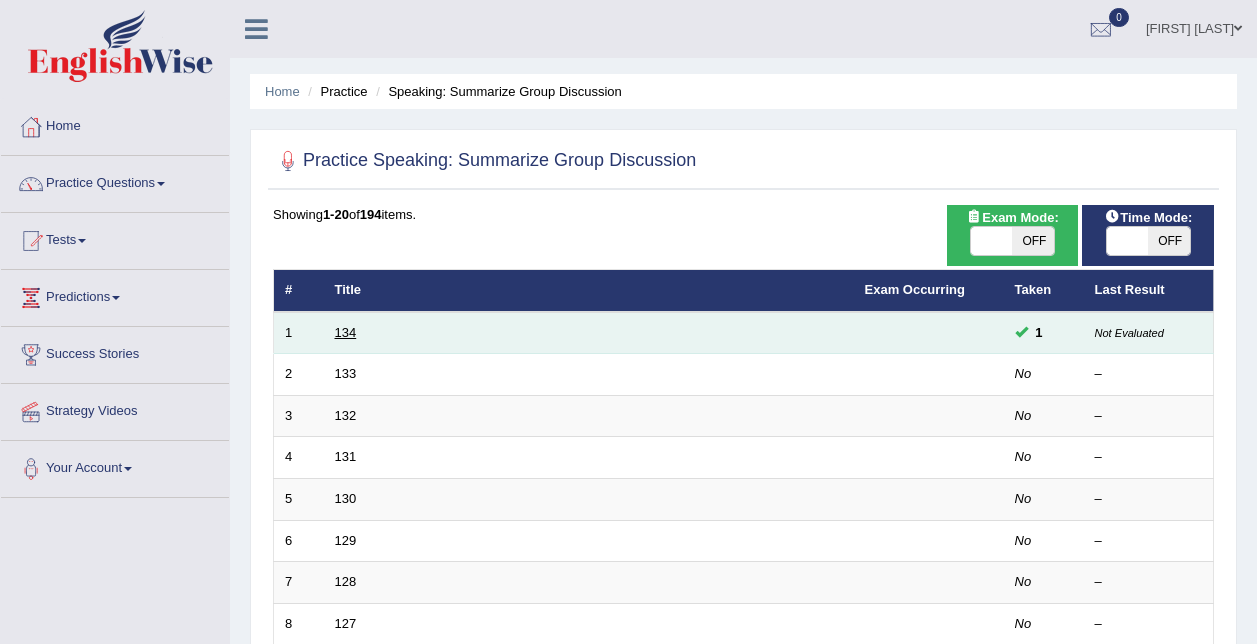 click on "134" at bounding box center [346, 332] 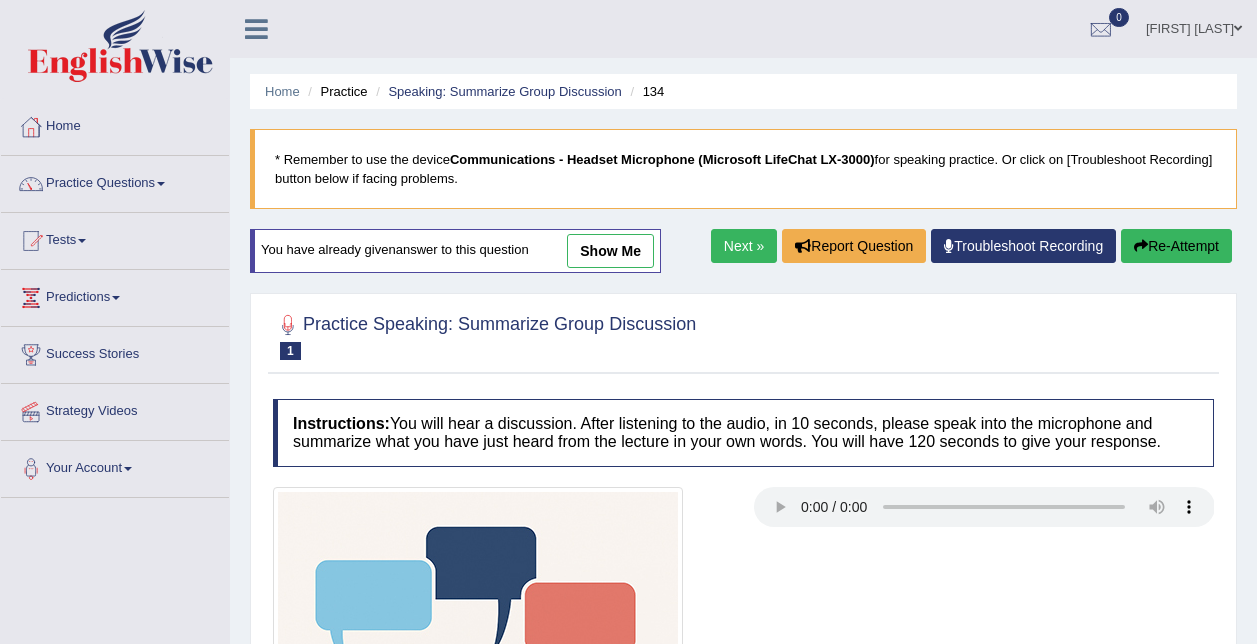 scroll, scrollTop: 0, scrollLeft: 0, axis: both 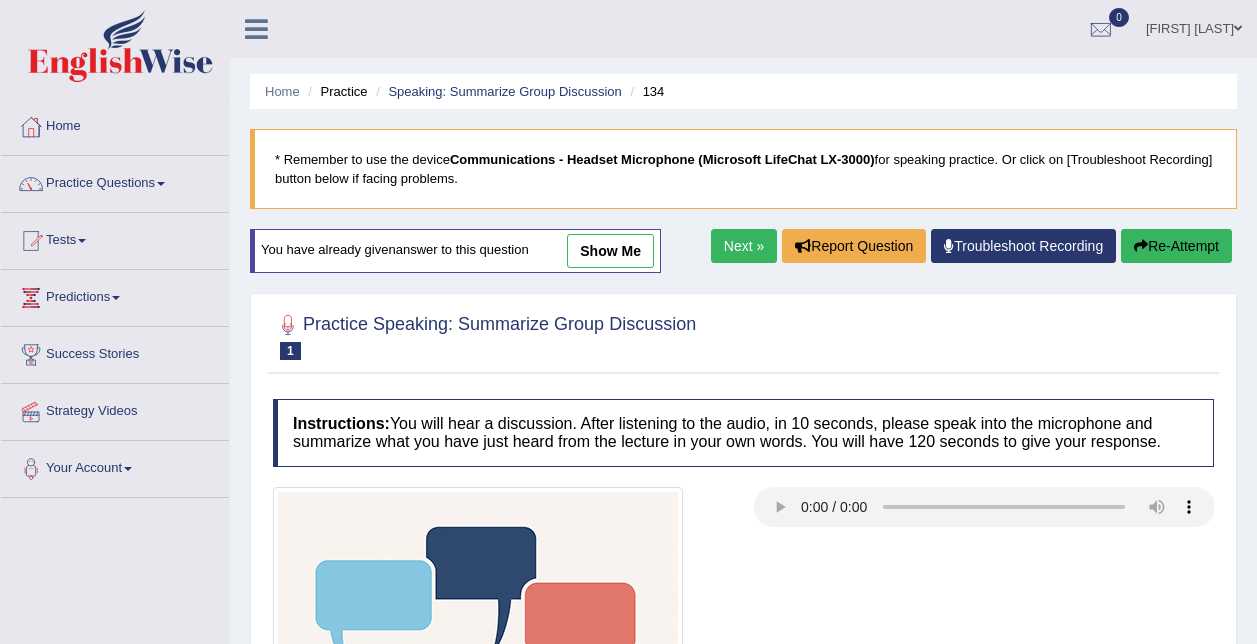 click on "show me" at bounding box center [610, 251] 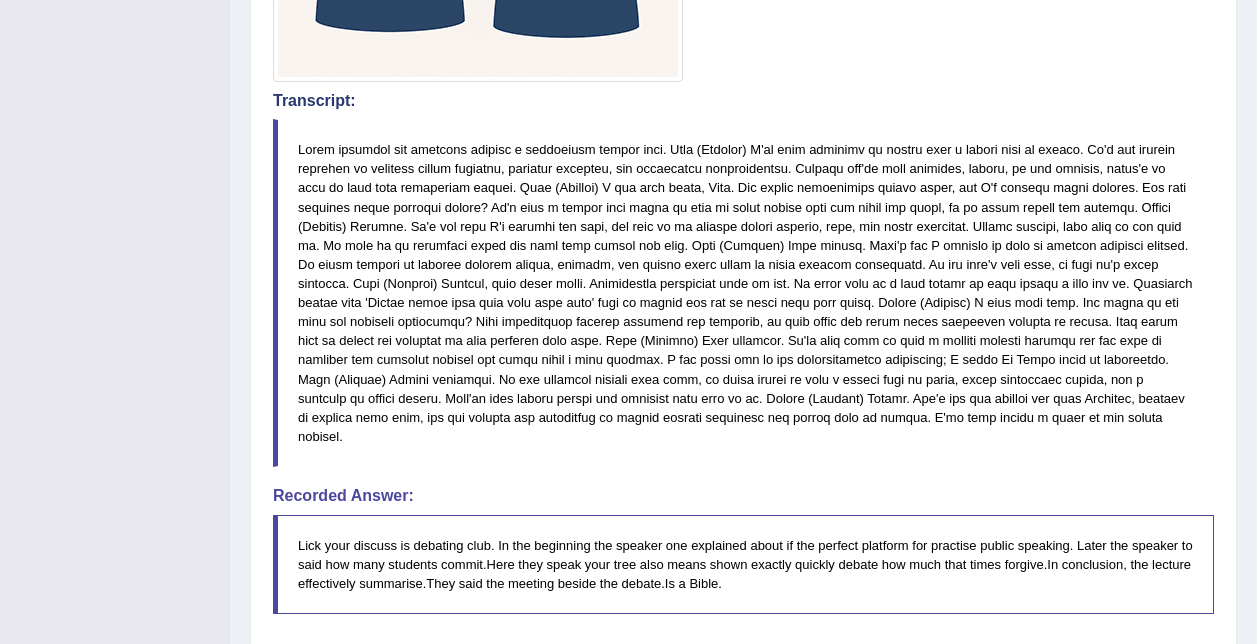 scroll, scrollTop: 1200, scrollLeft: 0, axis: vertical 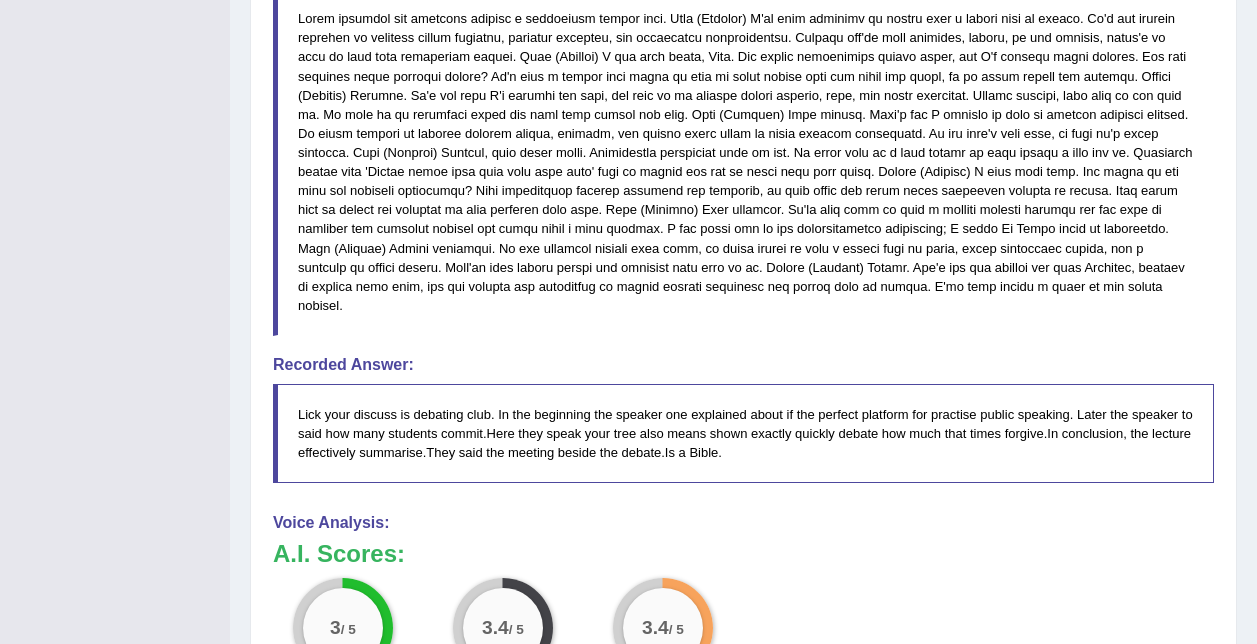 drag, startPoint x: 529, startPoint y: 43, endPoint x: 226, endPoint y: 48, distance: 303.04126 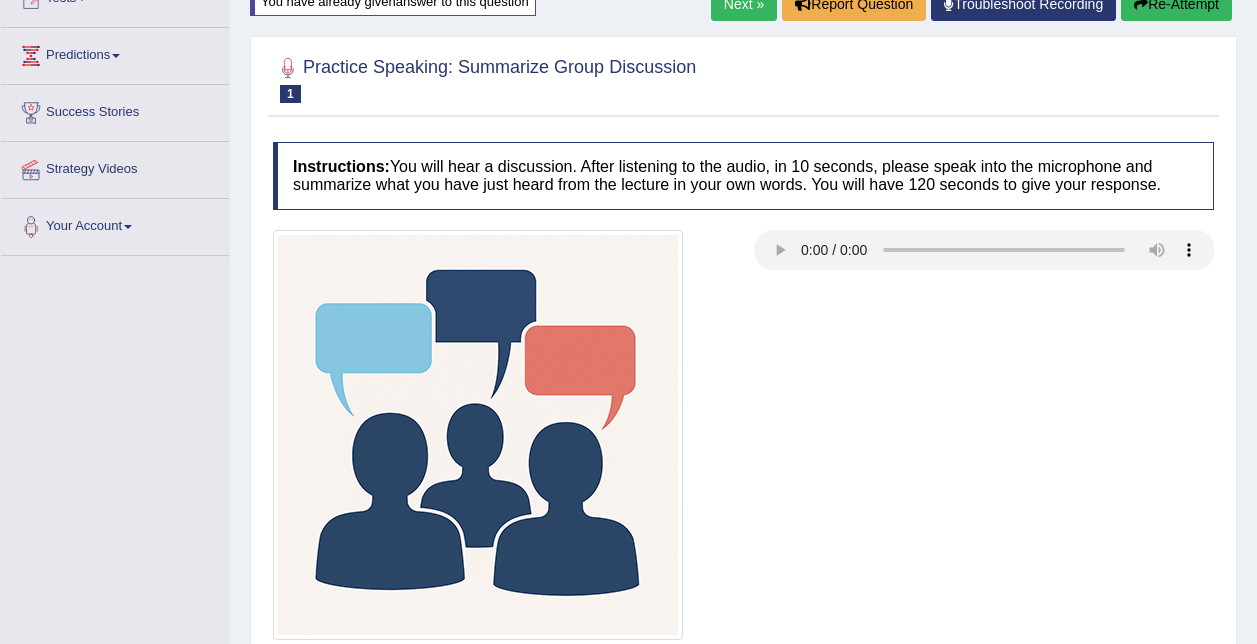 scroll, scrollTop: 31, scrollLeft: 0, axis: vertical 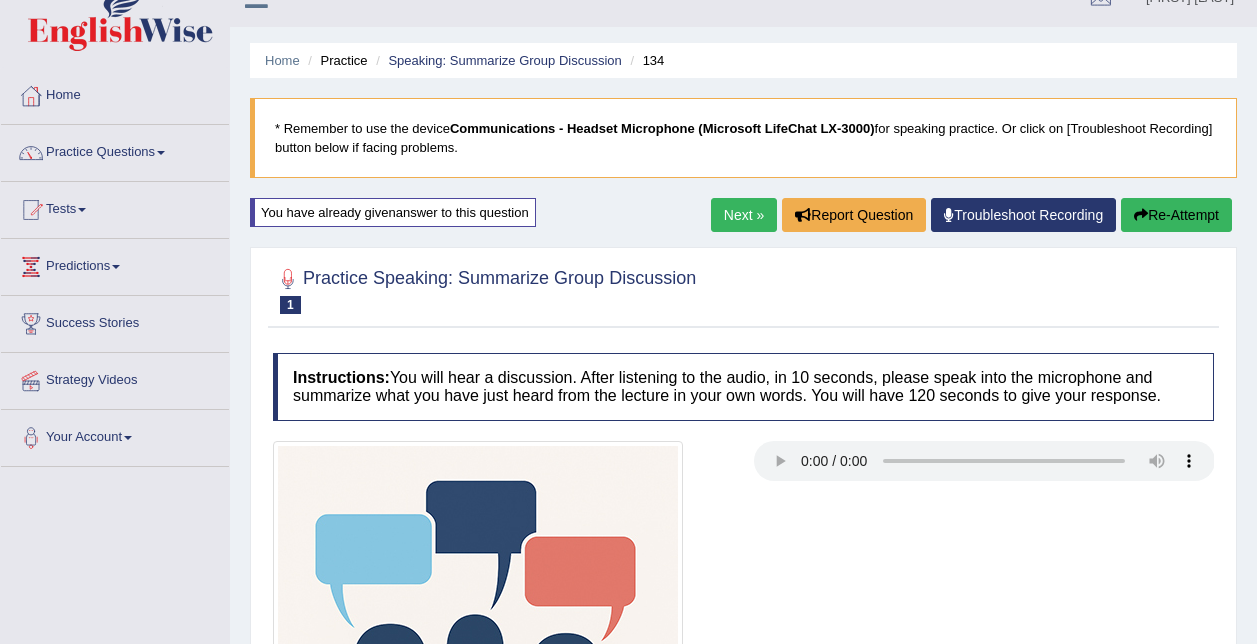 click on "Next »" at bounding box center (744, 215) 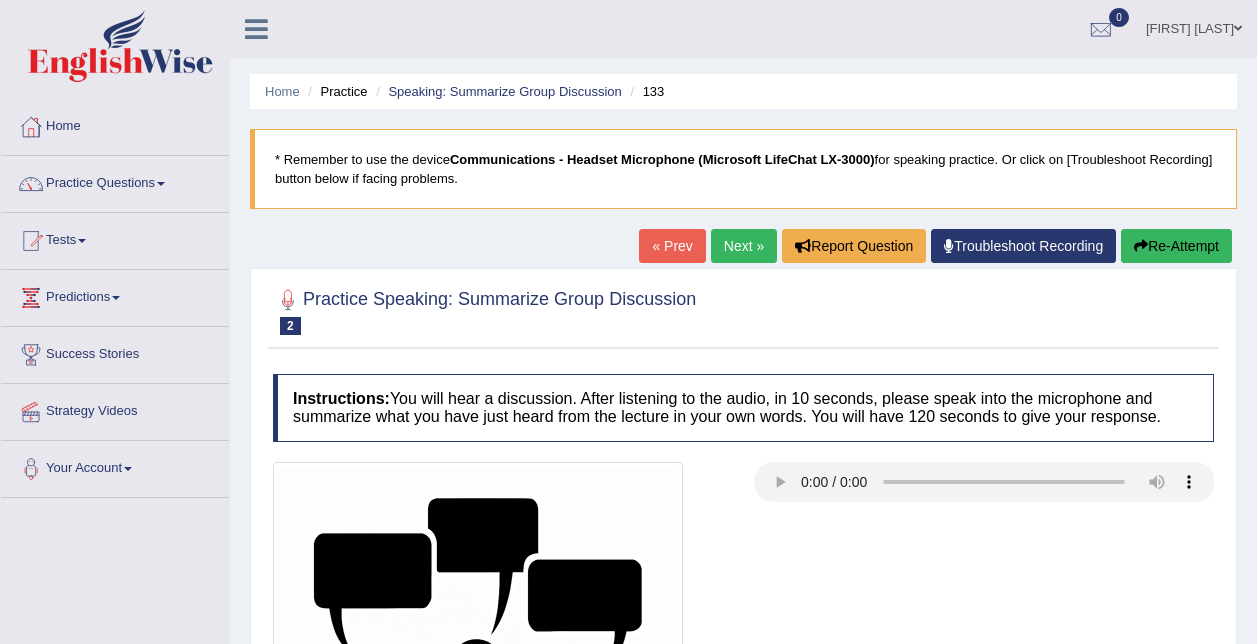 scroll, scrollTop: 0, scrollLeft: 0, axis: both 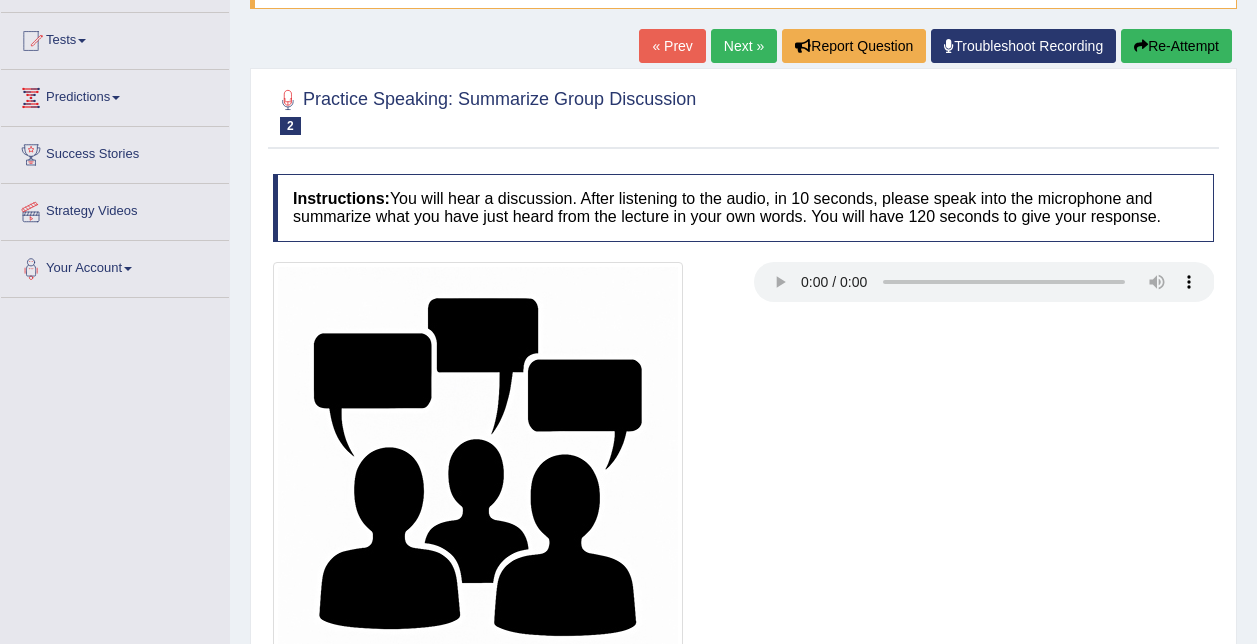 type 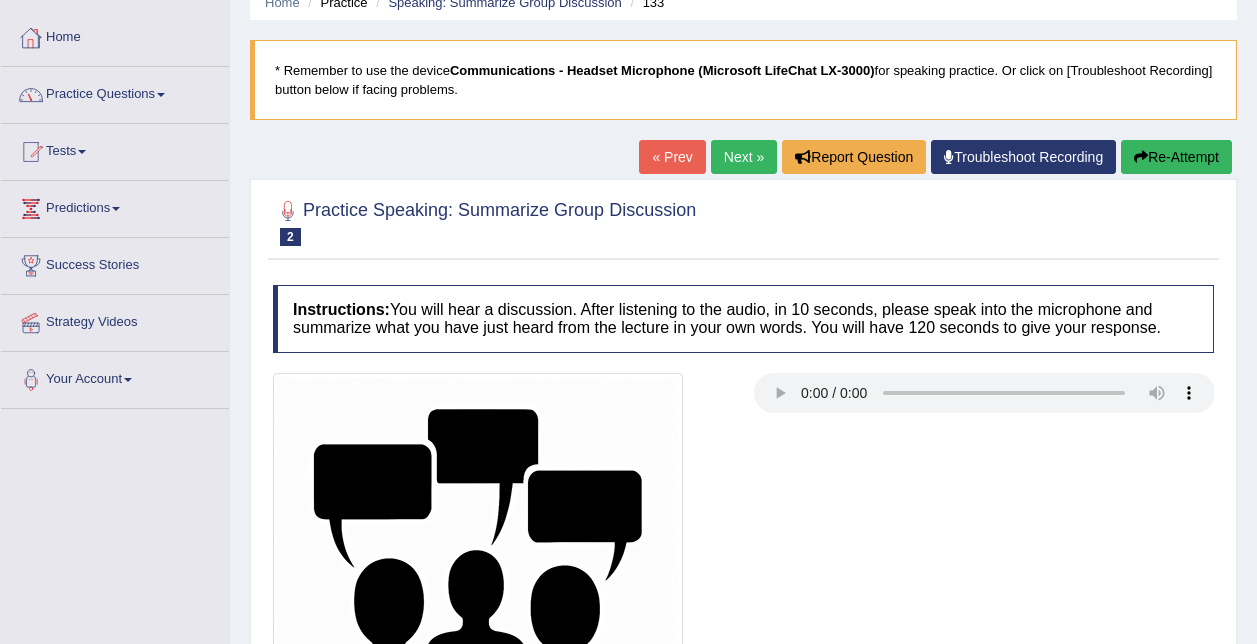 scroll, scrollTop: 0, scrollLeft: 0, axis: both 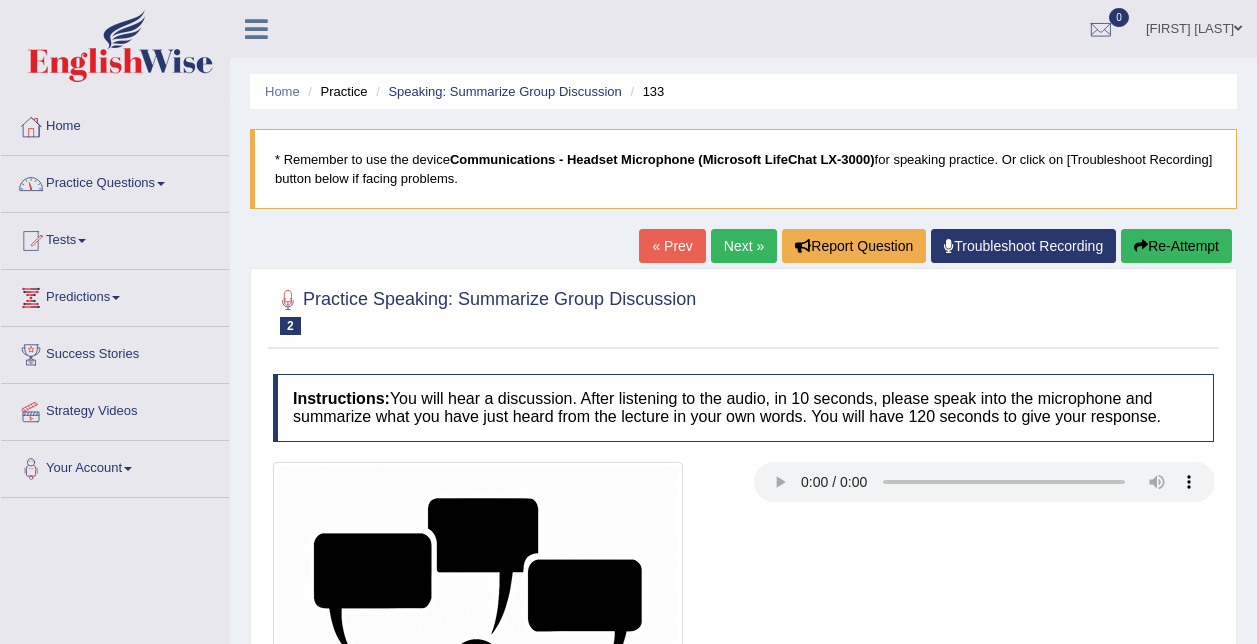 click on "Practice Questions" at bounding box center [115, 181] 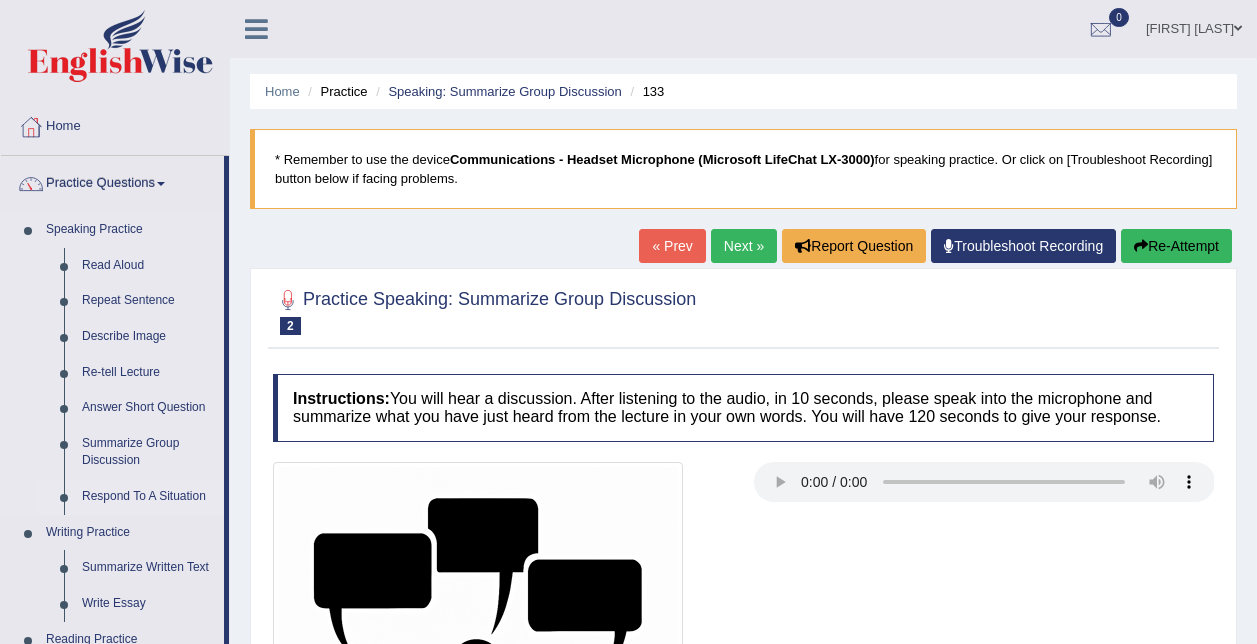 click on "Respond To A Situation" at bounding box center (148, 497) 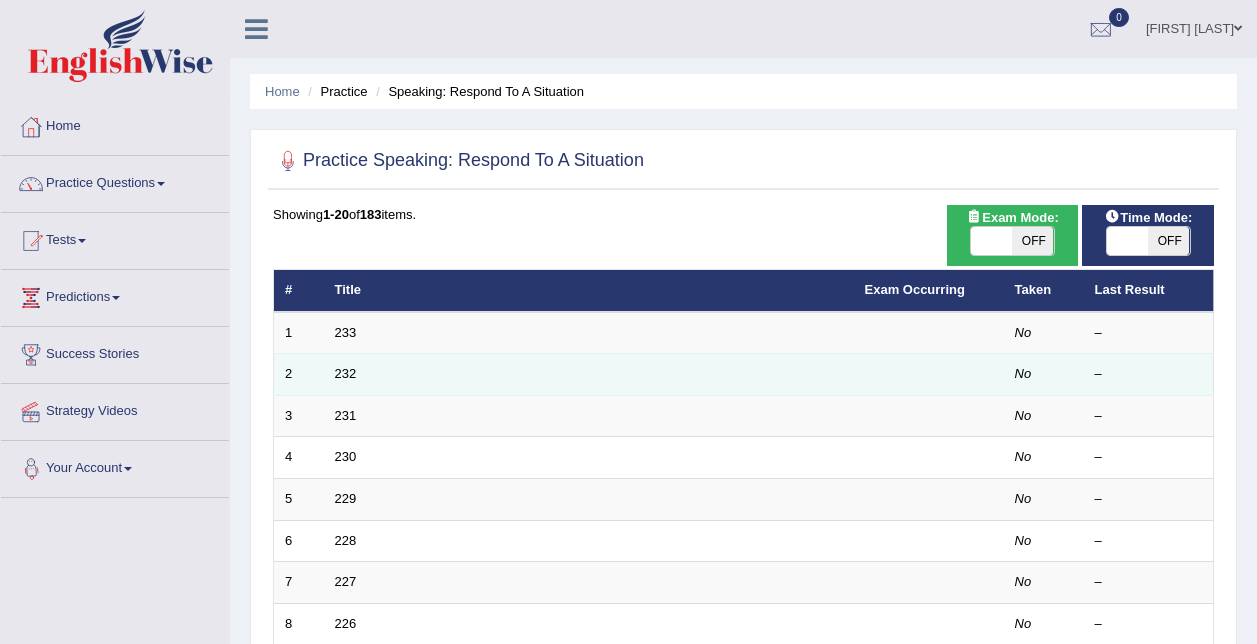 scroll, scrollTop: 0, scrollLeft: 0, axis: both 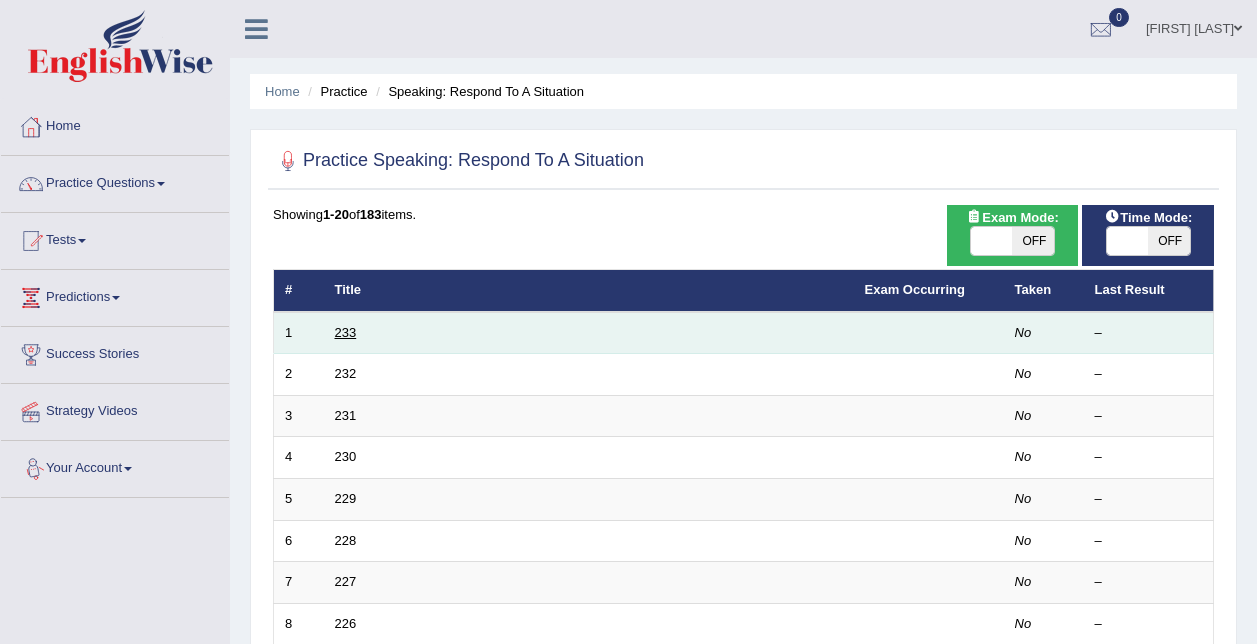 click on "233" at bounding box center [346, 332] 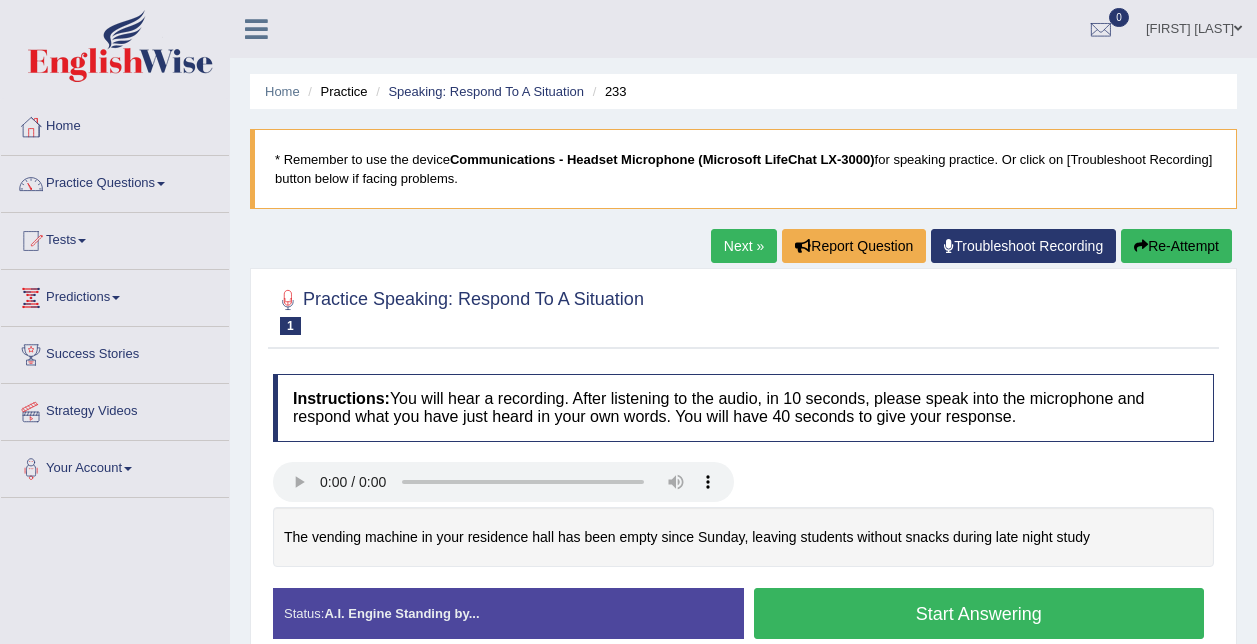 scroll, scrollTop: 0, scrollLeft: 0, axis: both 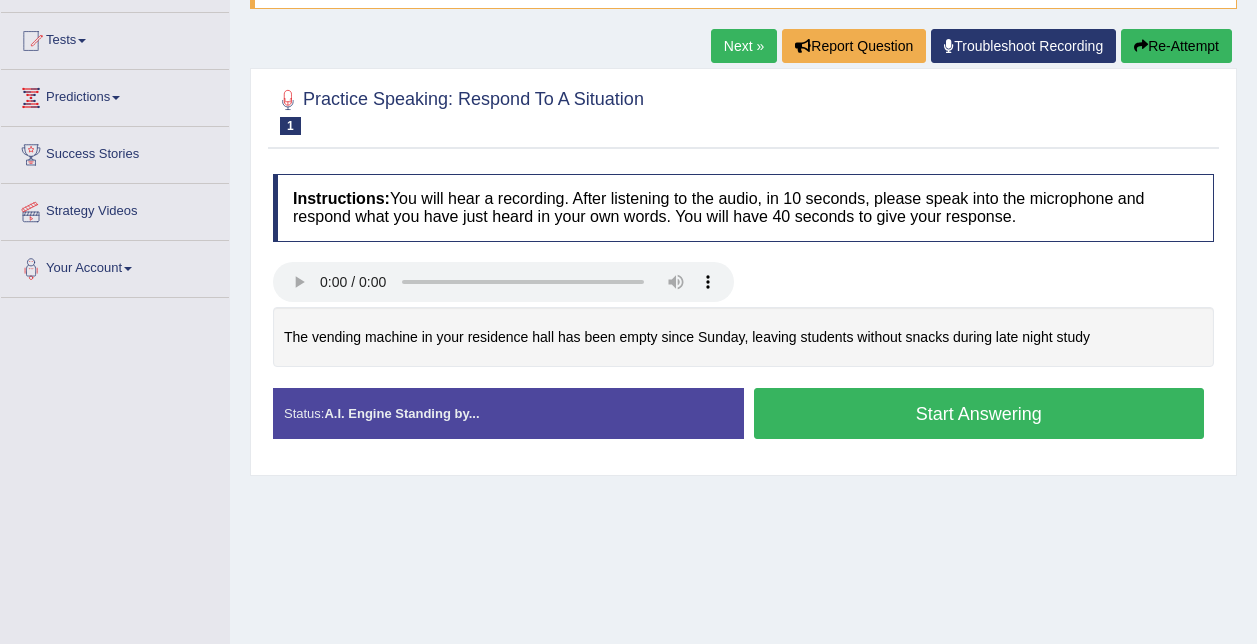click on "Start Answering" at bounding box center (979, 413) 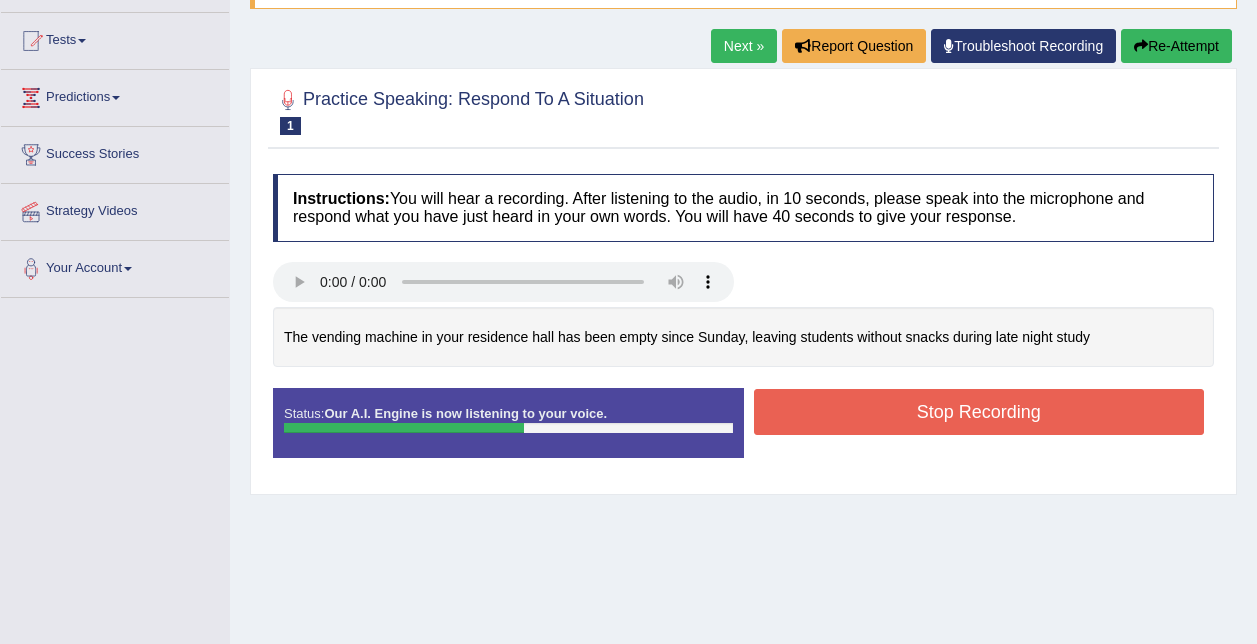 click on "Stop Recording" at bounding box center [979, 412] 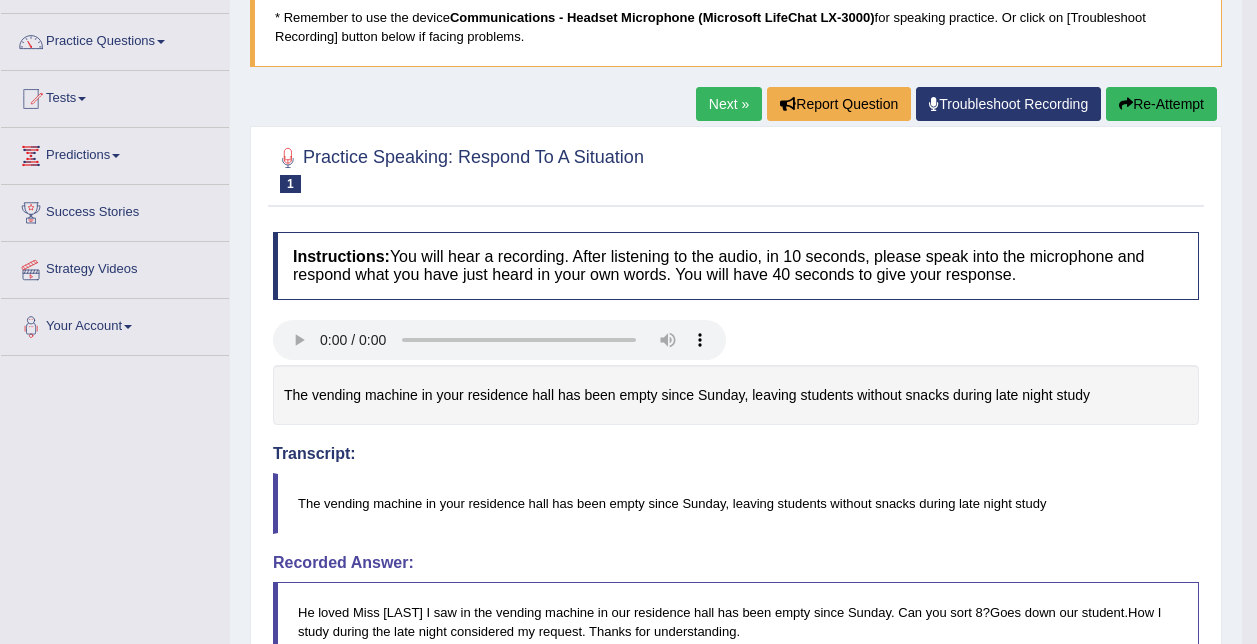scroll, scrollTop: 100, scrollLeft: 0, axis: vertical 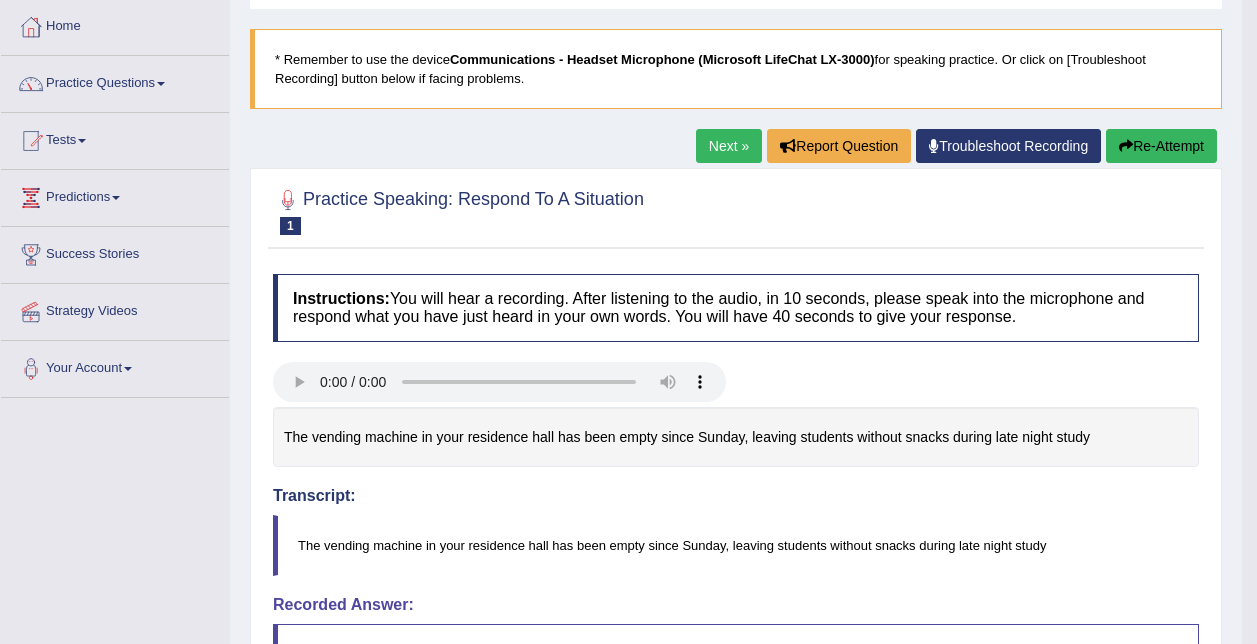 click on "Next »" at bounding box center [729, 146] 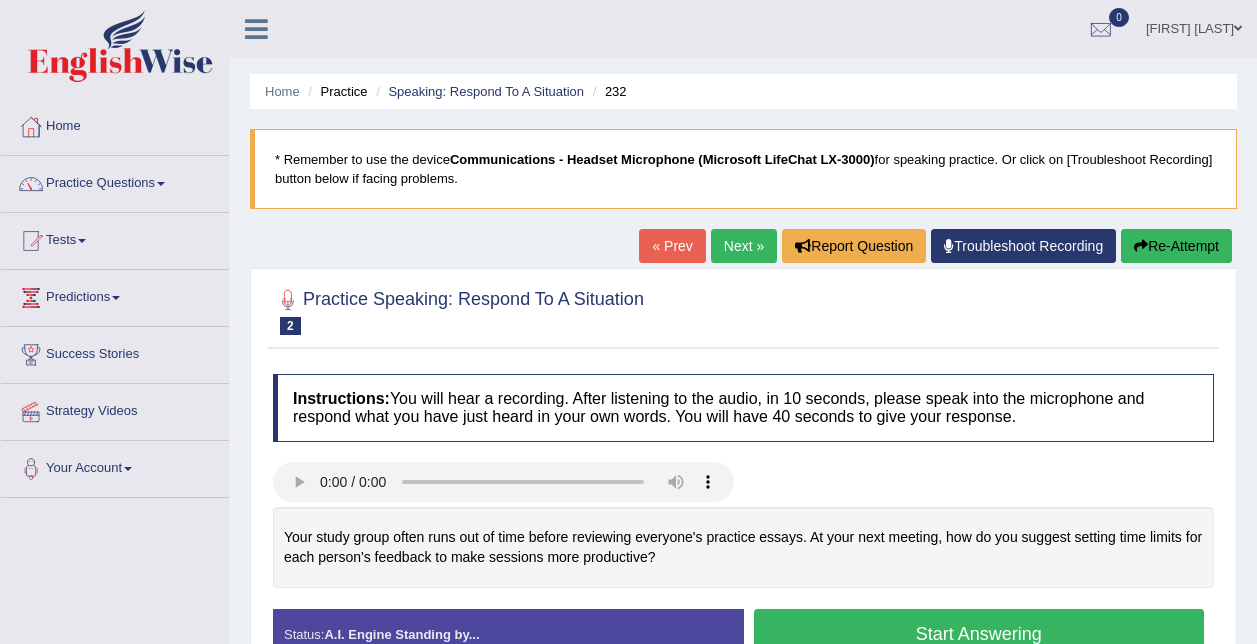 scroll, scrollTop: 0, scrollLeft: 0, axis: both 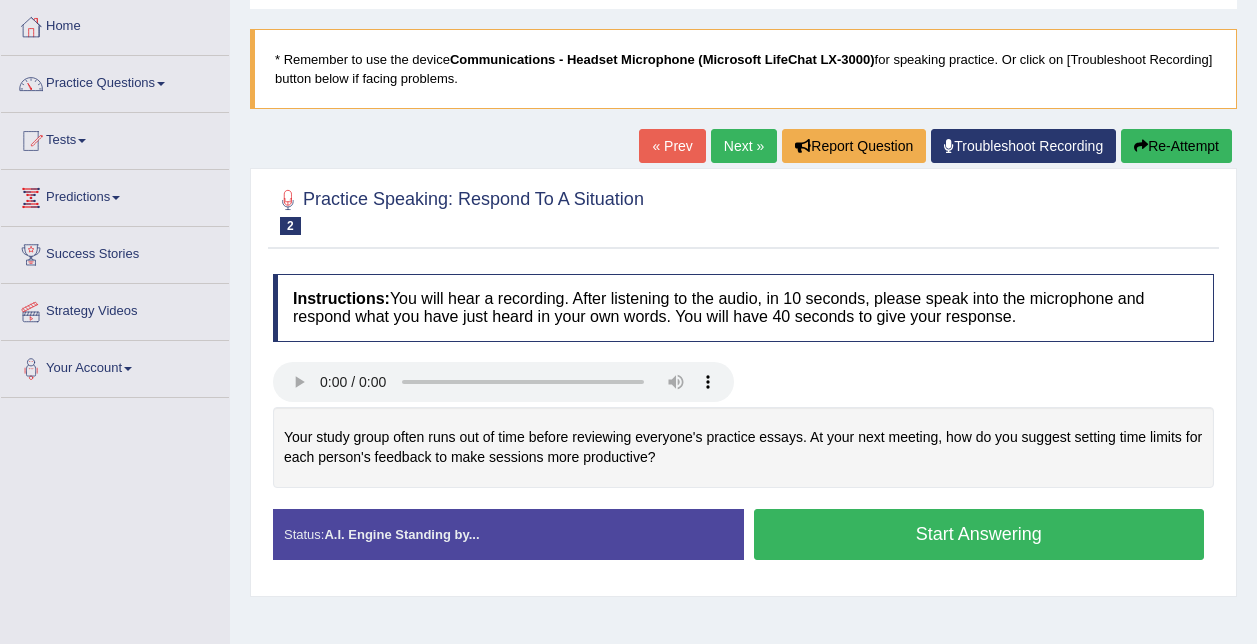 click on "Start Answering" at bounding box center (979, 534) 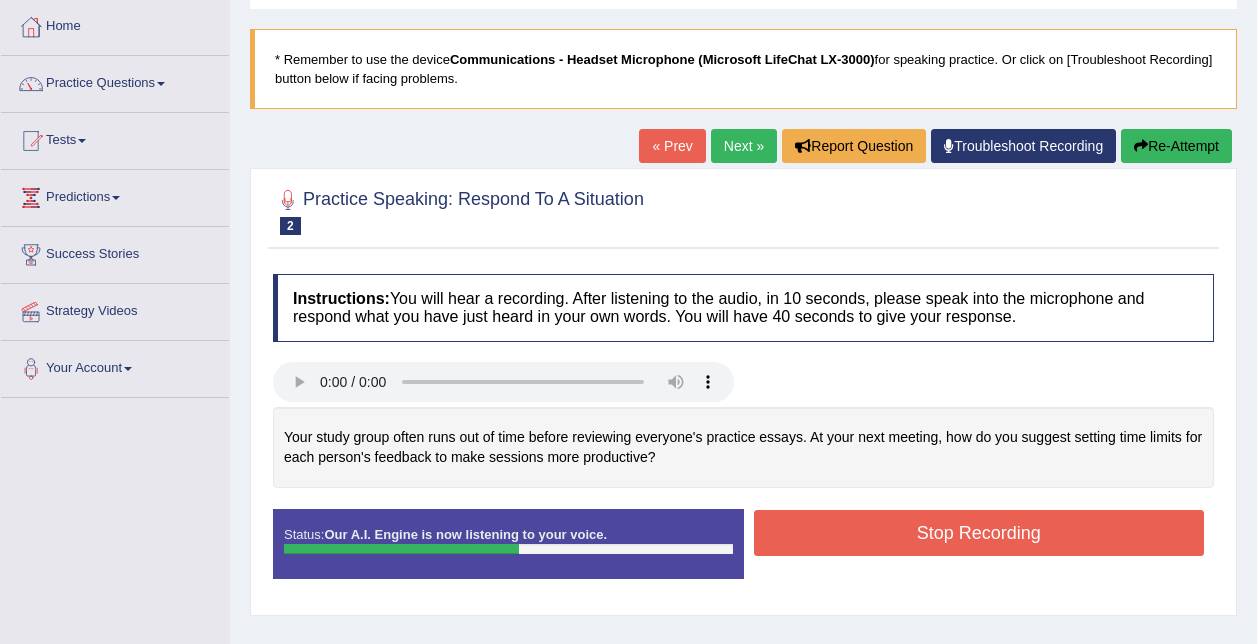 click on "Stop Recording" at bounding box center [979, 533] 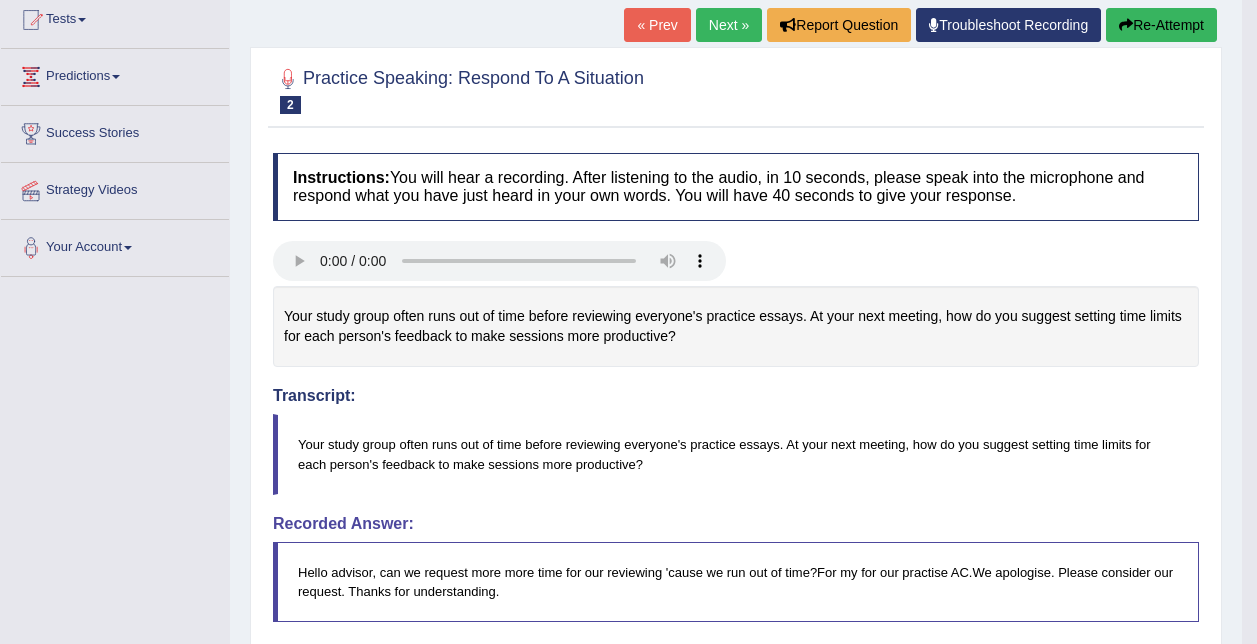 scroll, scrollTop: 200, scrollLeft: 0, axis: vertical 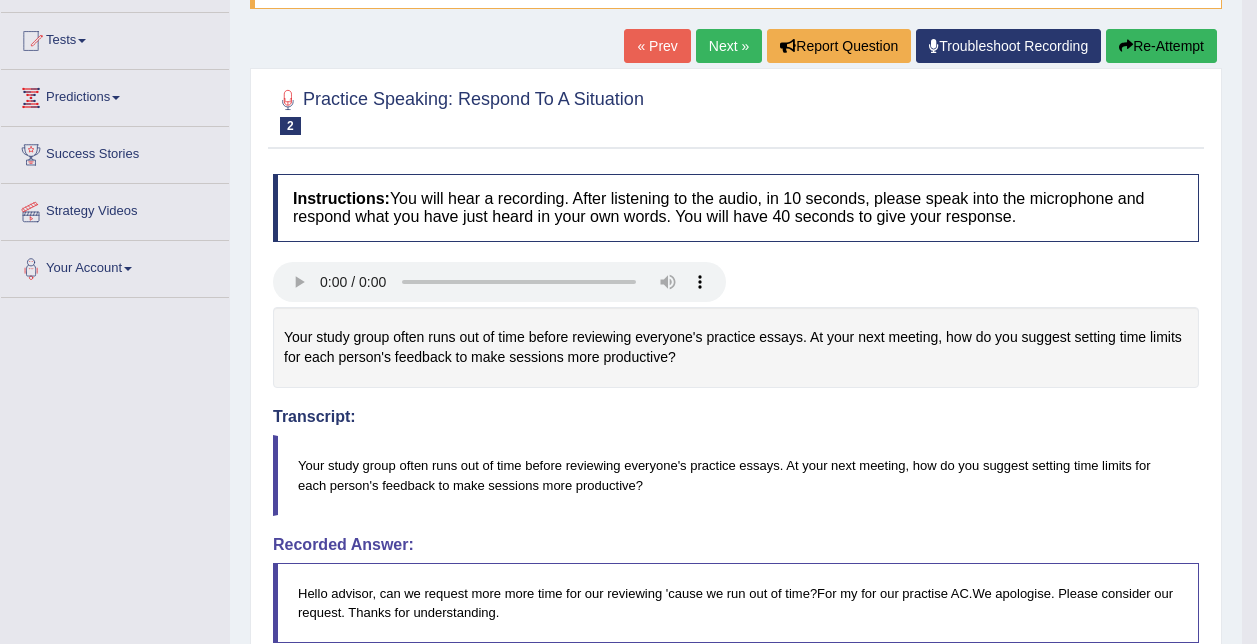 click on "Next »" at bounding box center [729, 46] 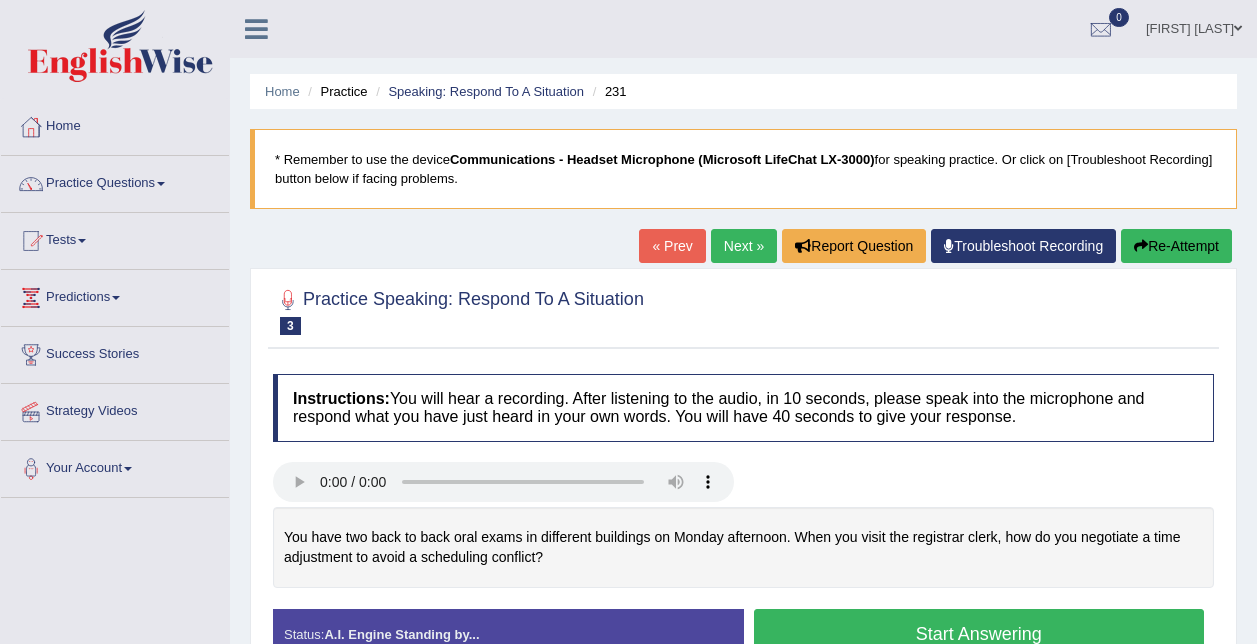 scroll, scrollTop: 0, scrollLeft: 0, axis: both 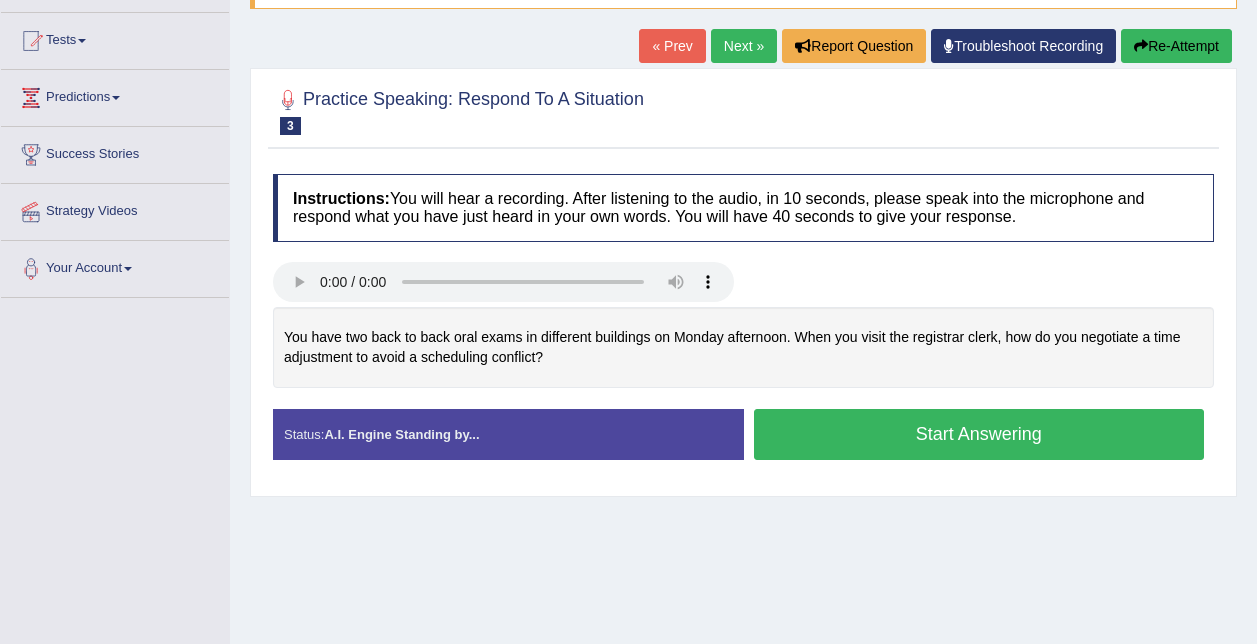 click on "« Prev" at bounding box center [672, 46] 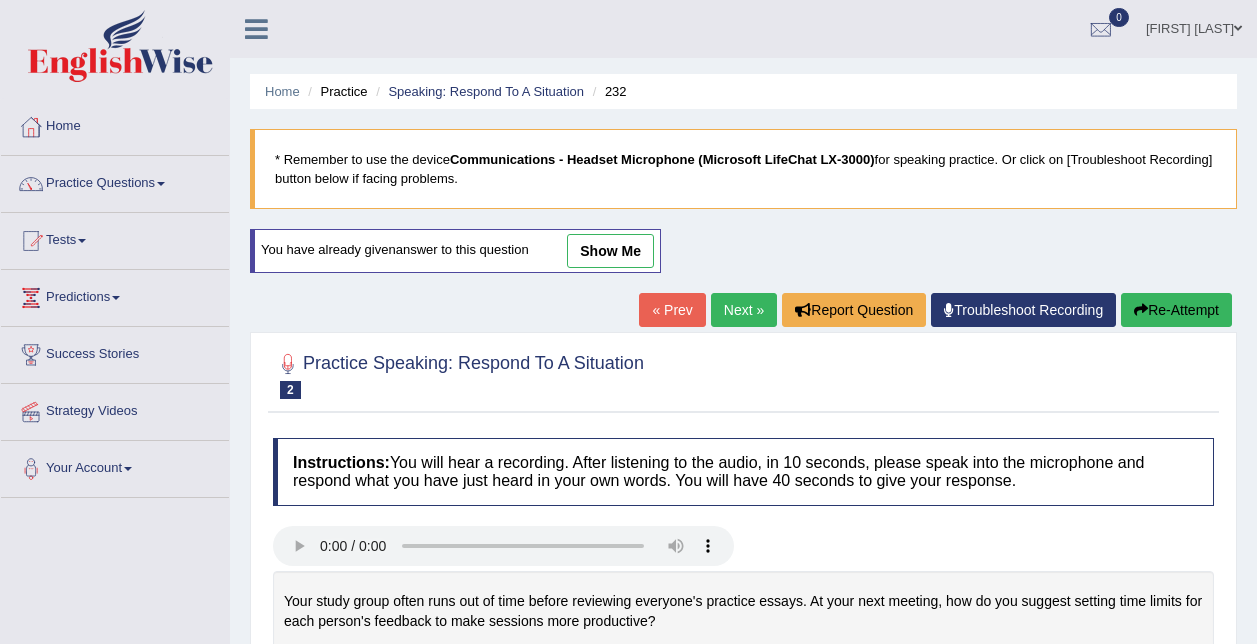 scroll, scrollTop: 0, scrollLeft: 0, axis: both 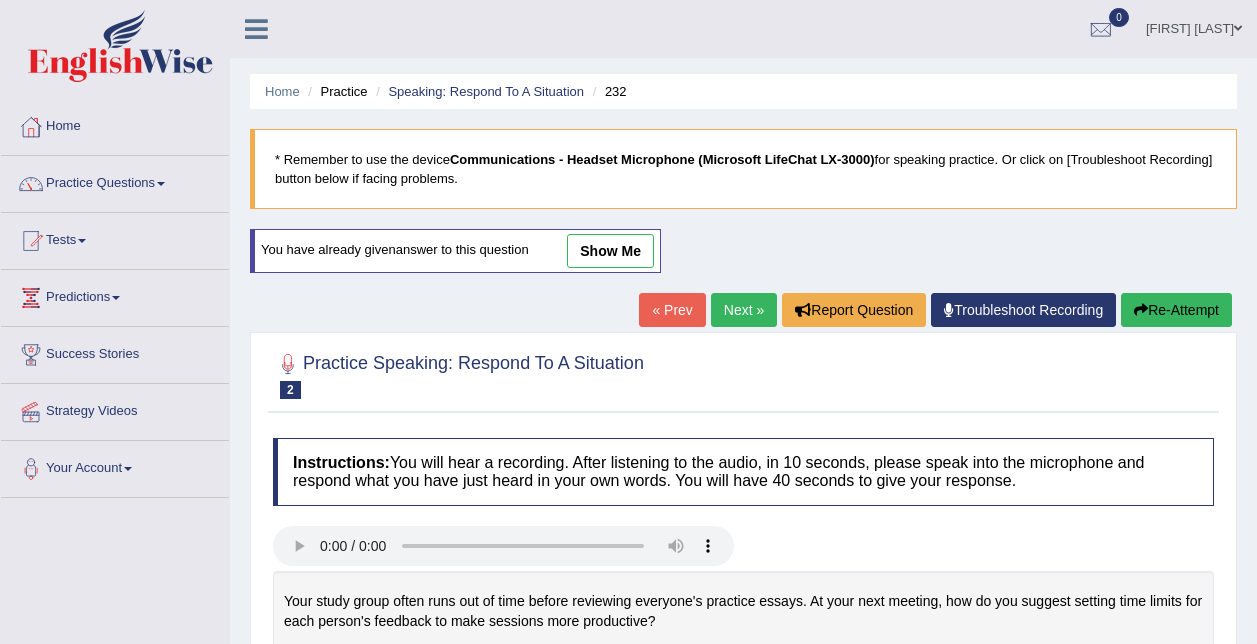 click on "show me" at bounding box center [610, 251] 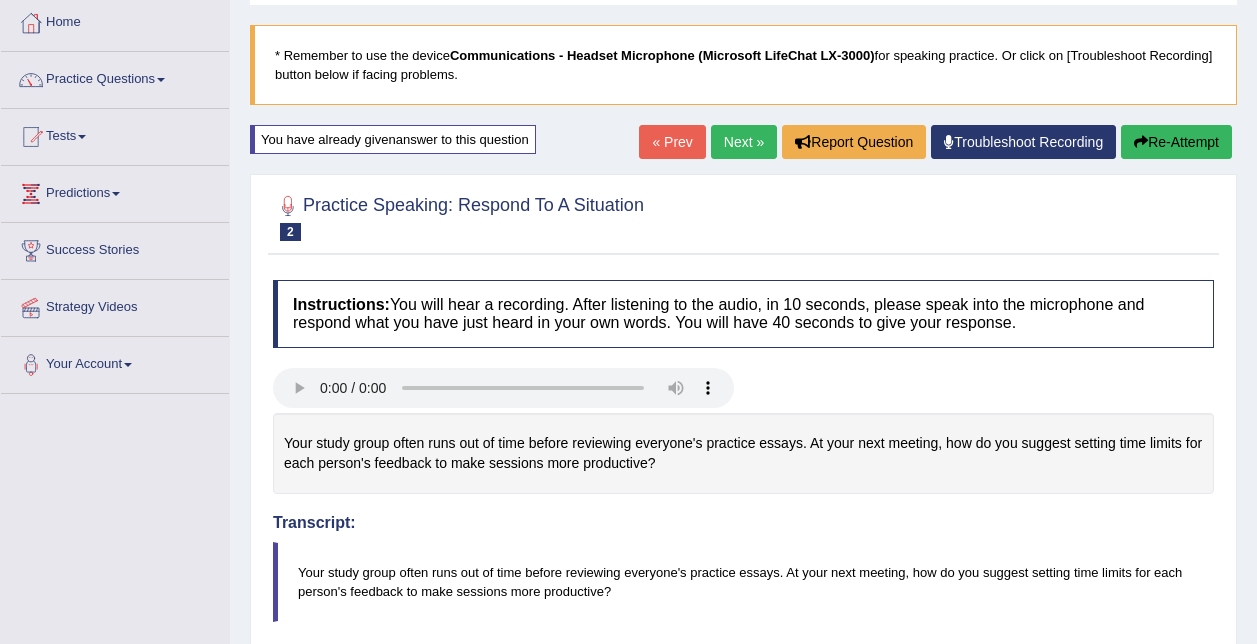 scroll, scrollTop: 100, scrollLeft: 0, axis: vertical 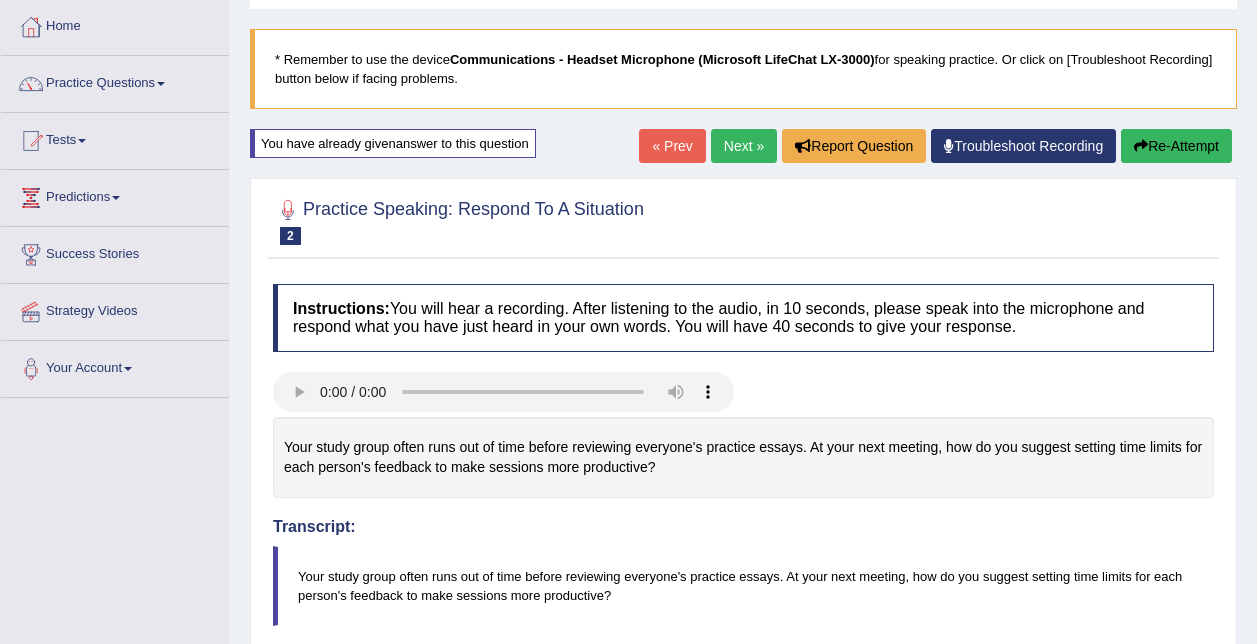 click on "Re-Attempt" at bounding box center (1176, 146) 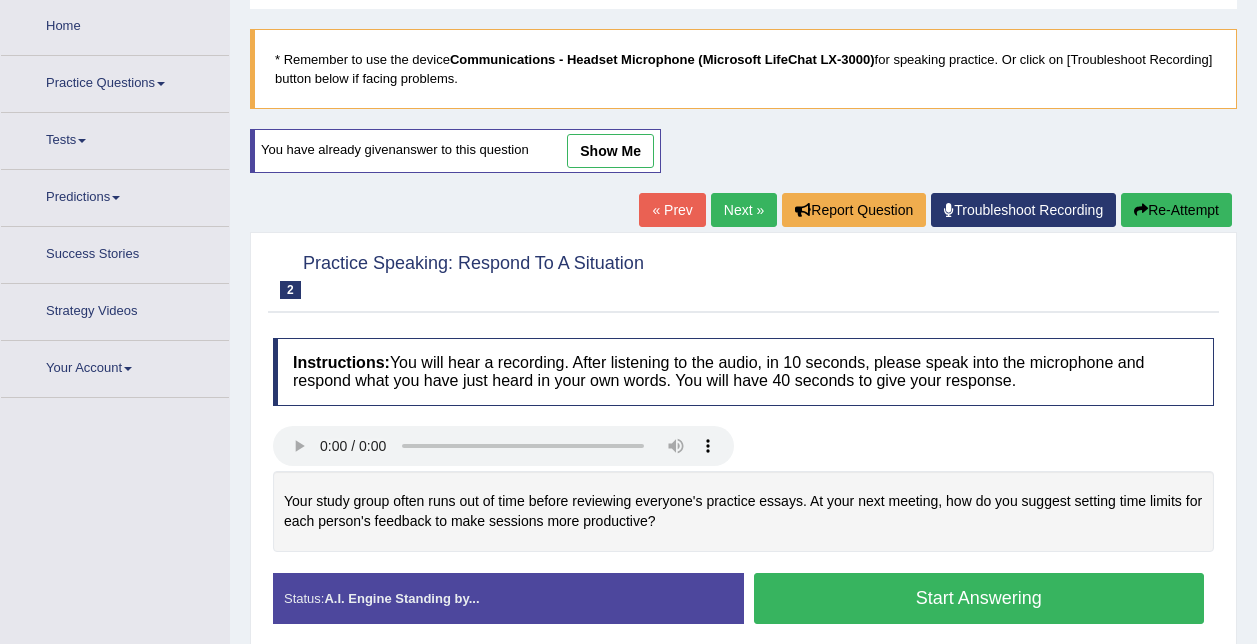 scroll, scrollTop: 0, scrollLeft: 0, axis: both 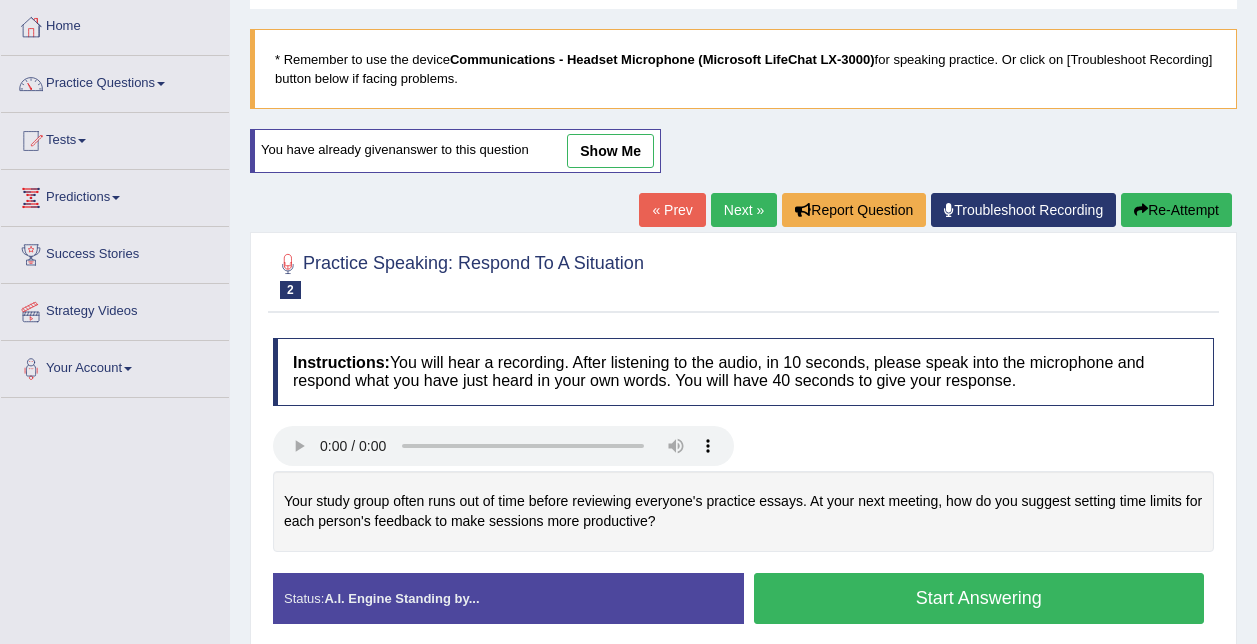 click on "Start Answering" at bounding box center [979, 598] 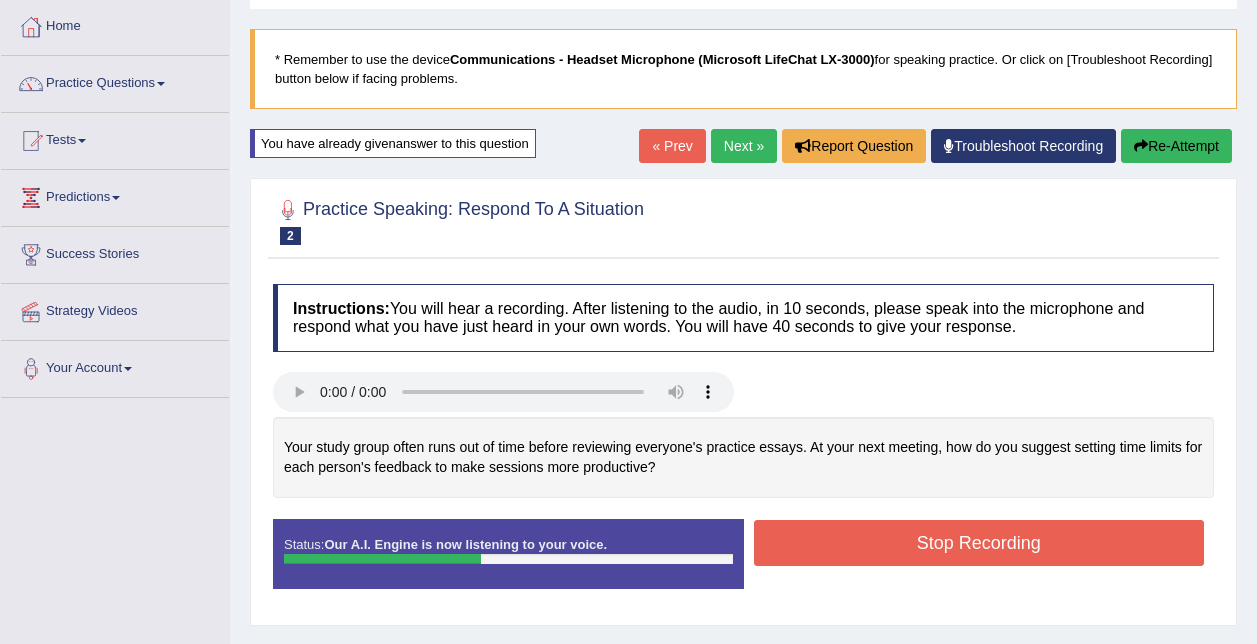 click on "Stop Recording" at bounding box center (979, 543) 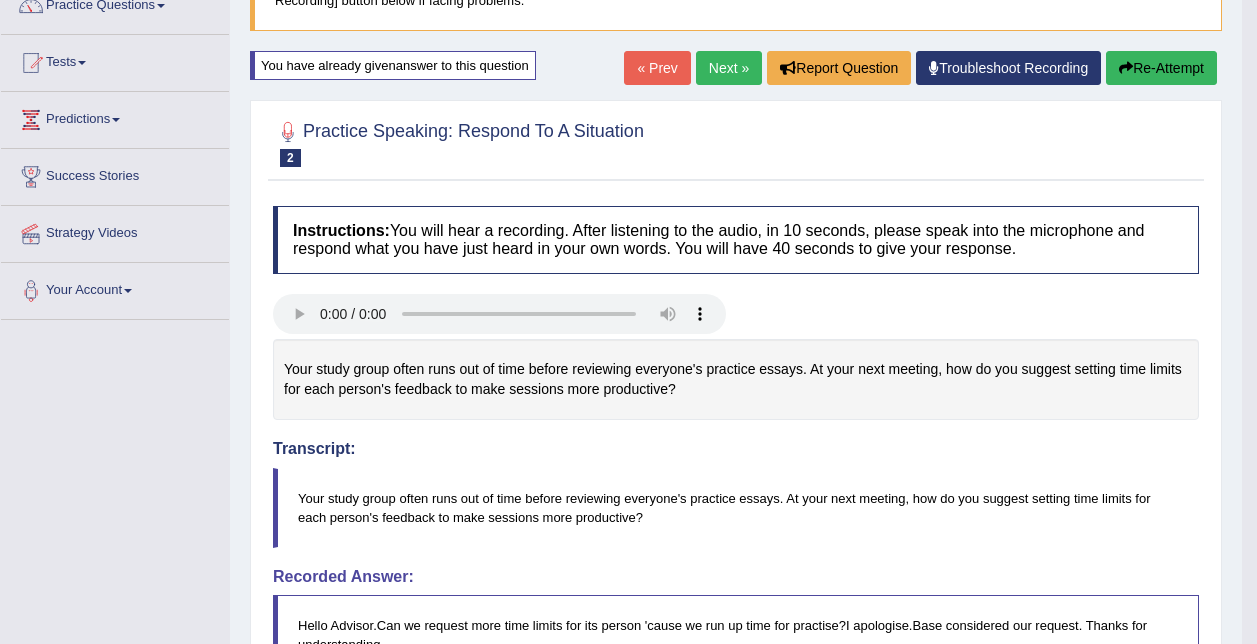 scroll, scrollTop: 100, scrollLeft: 0, axis: vertical 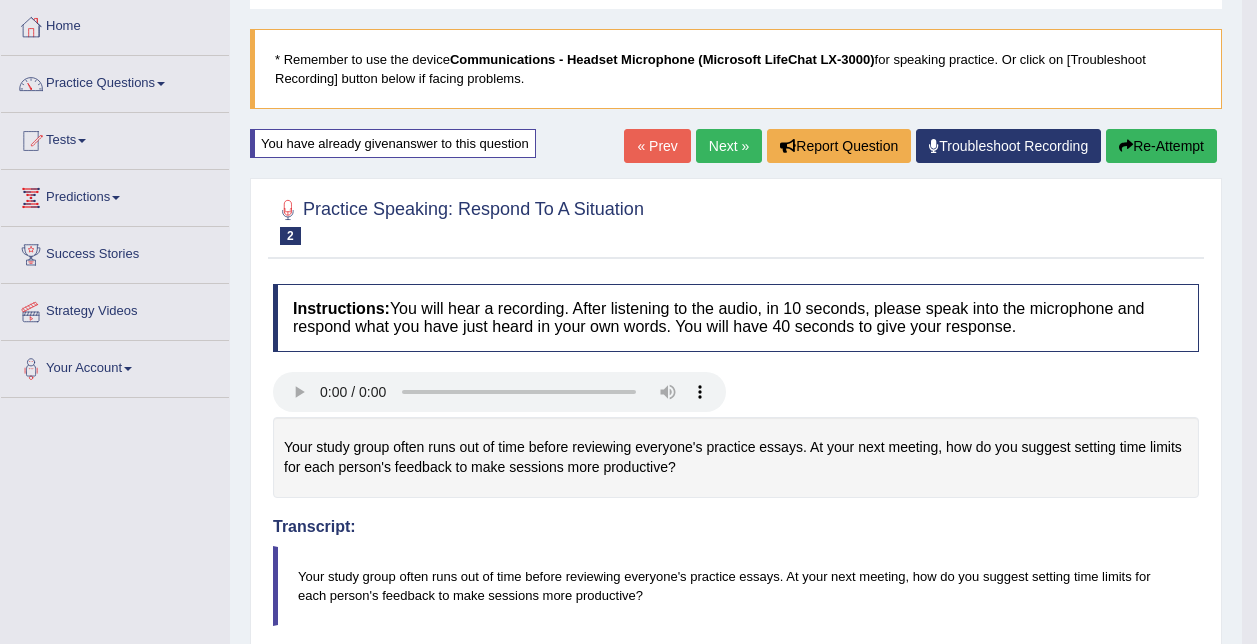 click on "Next »" at bounding box center (729, 146) 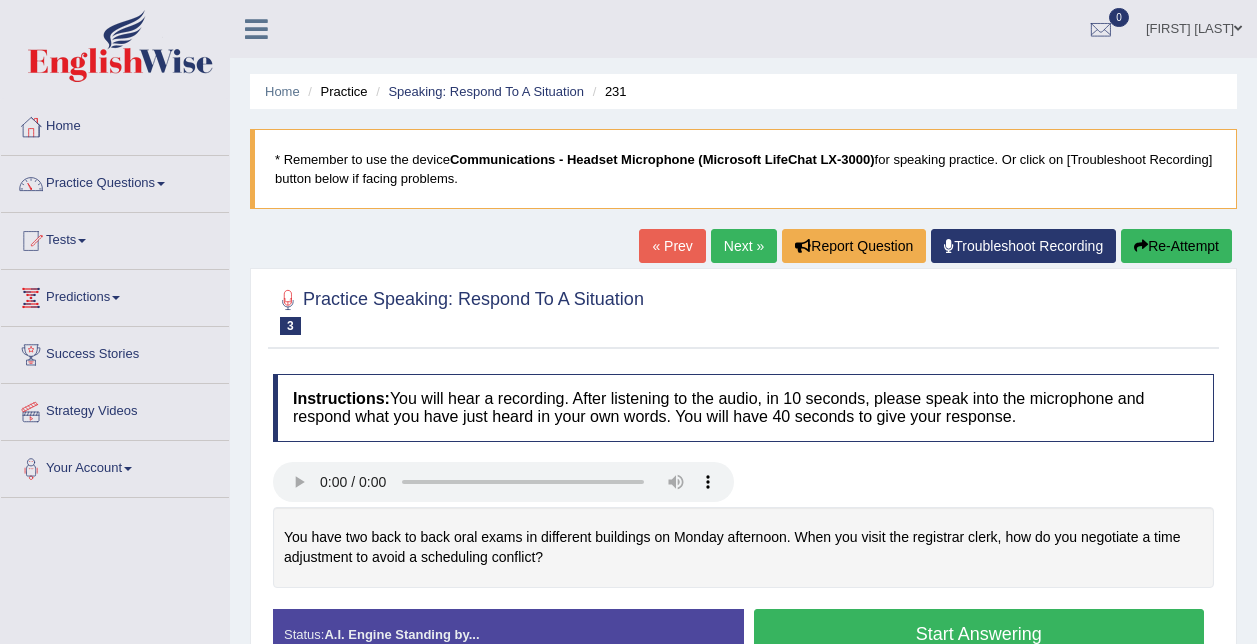 scroll, scrollTop: 0, scrollLeft: 0, axis: both 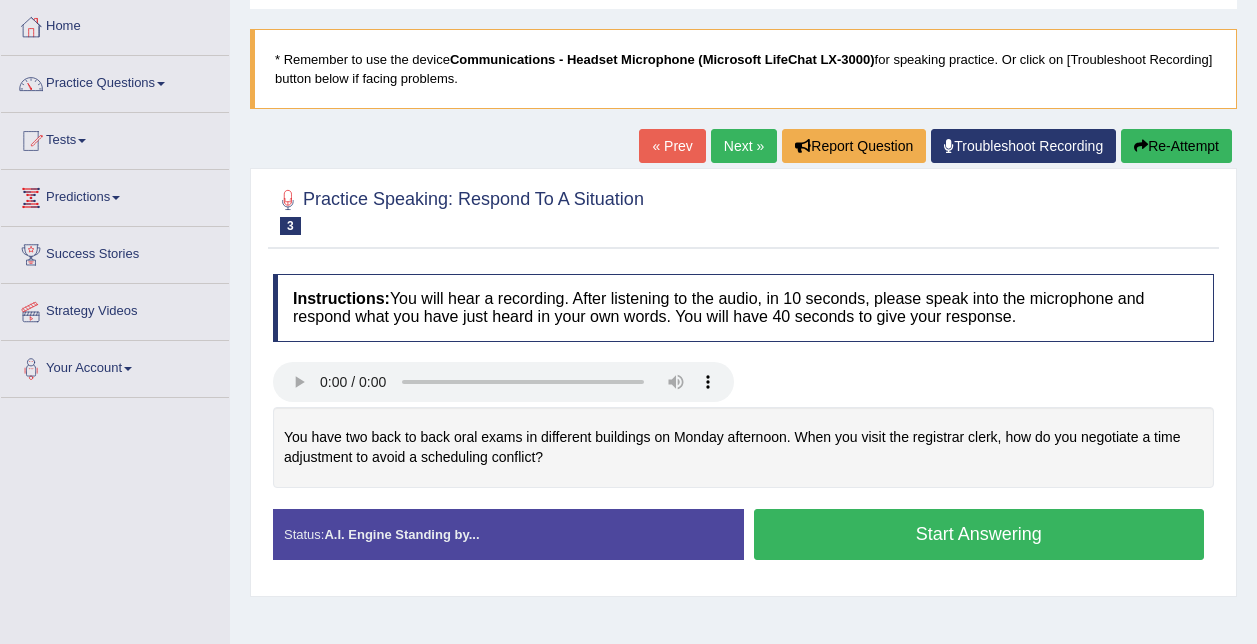 click on "Start Answering" at bounding box center [979, 534] 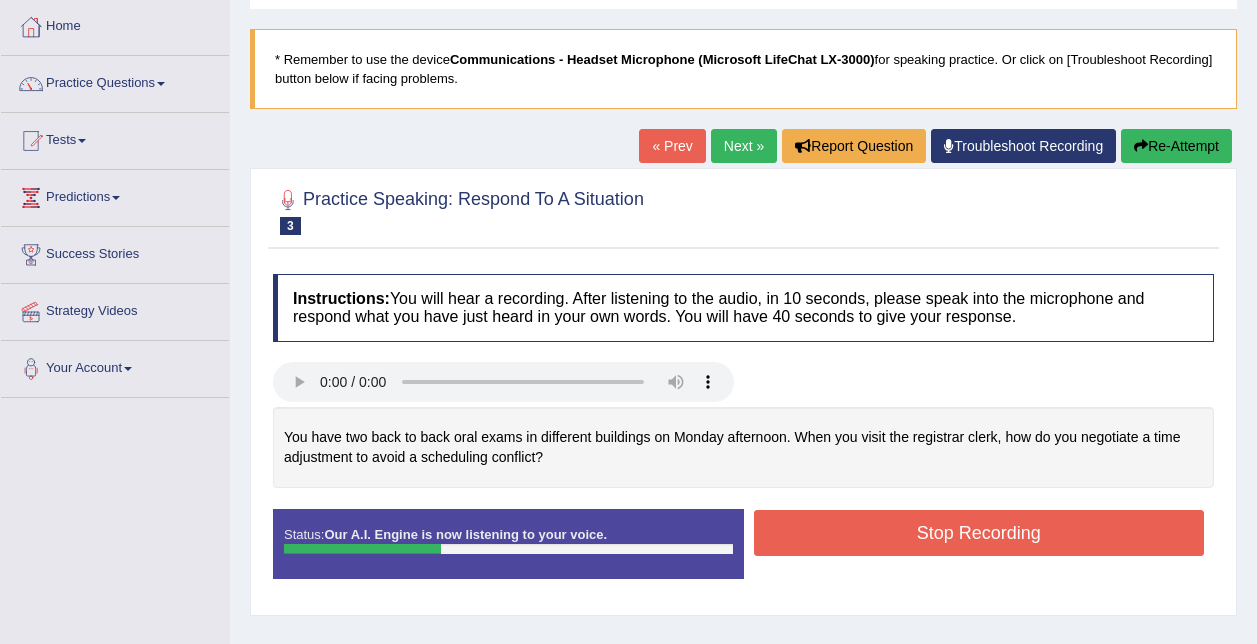 click on "Stop Recording" at bounding box center [979, 533] 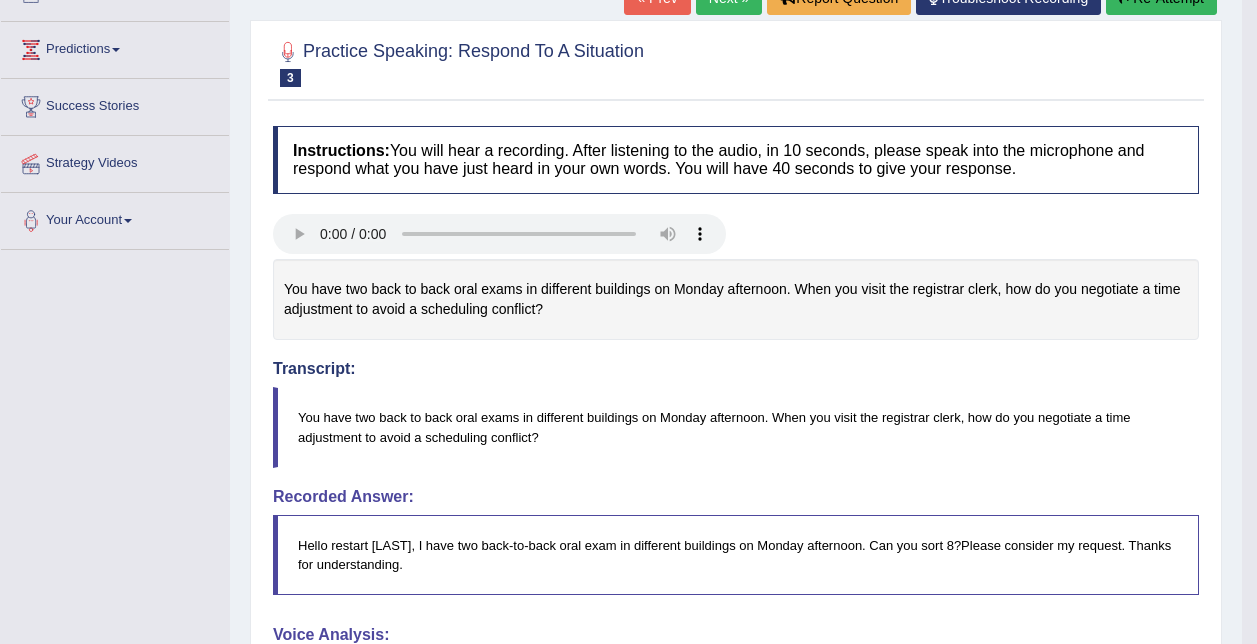 scroll, scrollTop: 0, scrollLeft: 0, axis: both 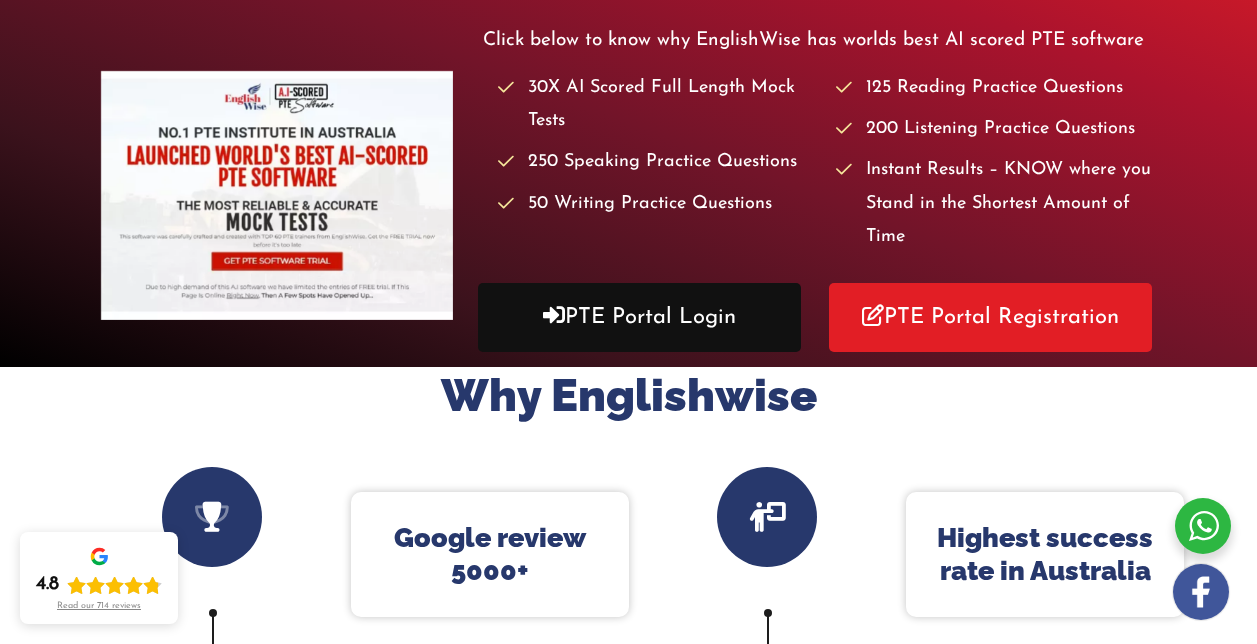 click on "PTE Portal Login" at bounding box center [639, 317] 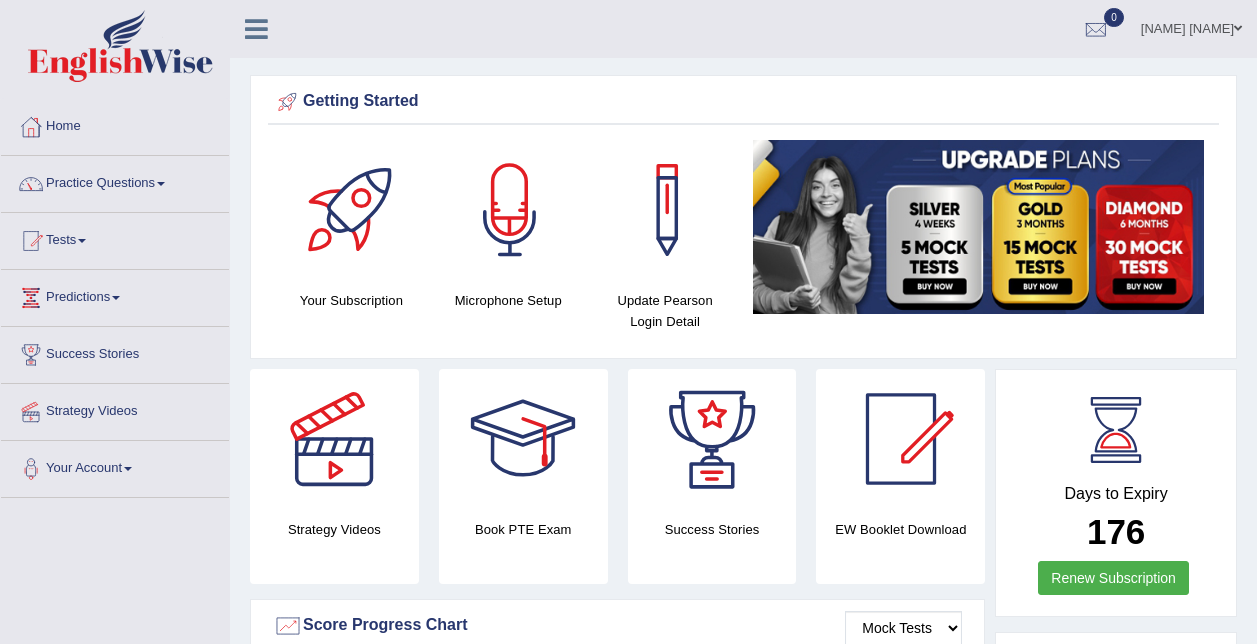 scroll, scrollTop: 0, scrollLeft: 0, axis: both 